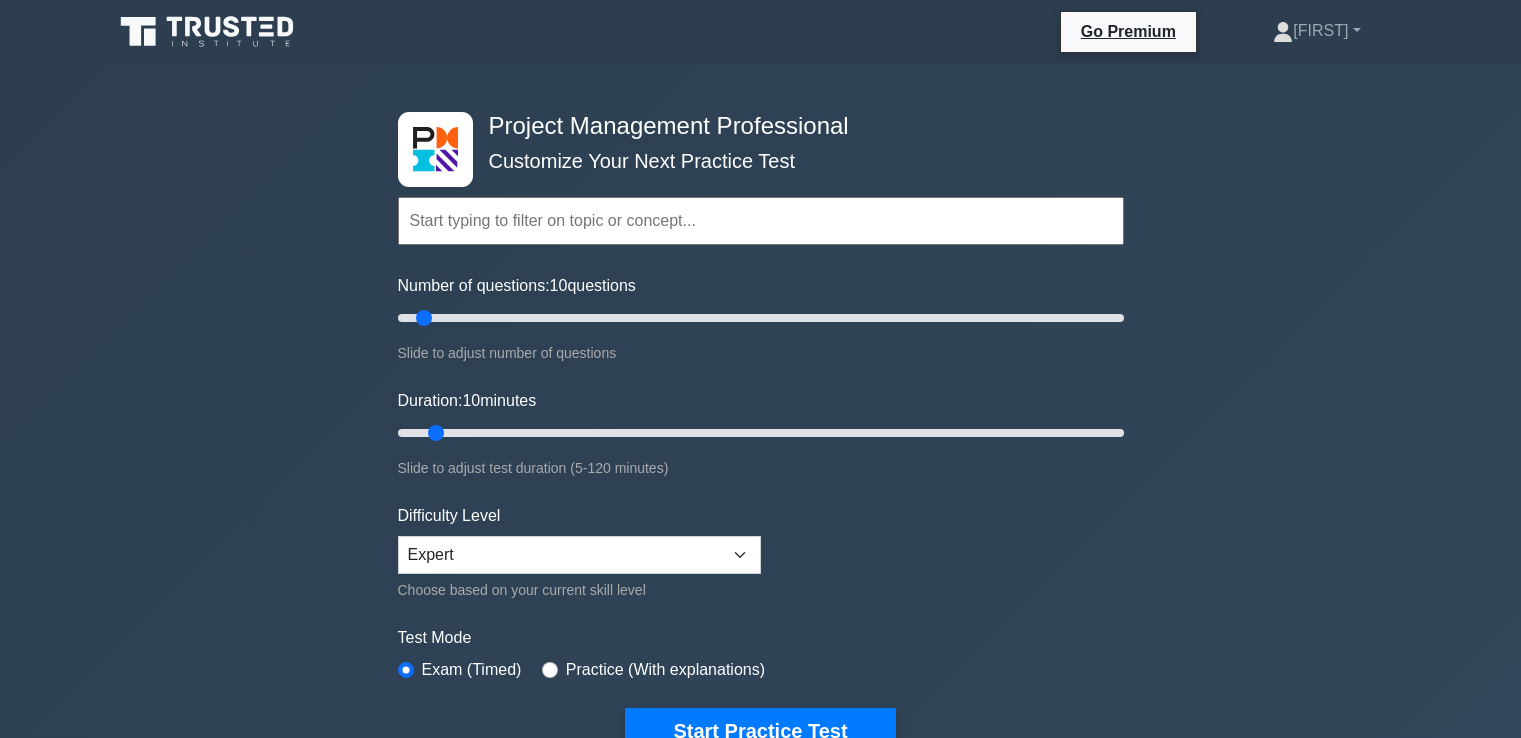scroll, scrollTop: 0, scrollLeft: 0, axis: both 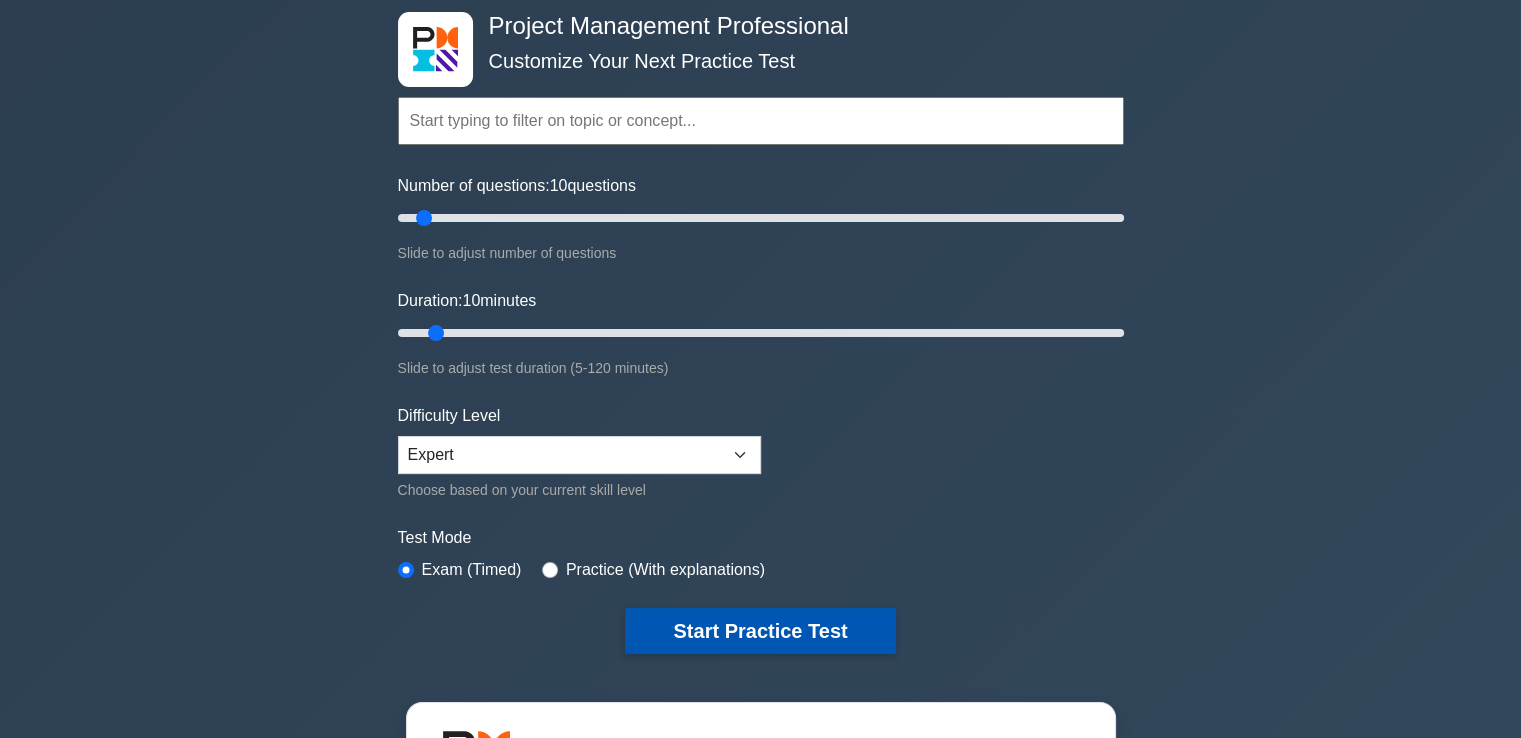 click on "Start Practice Test" at bounding box center (760, 631) 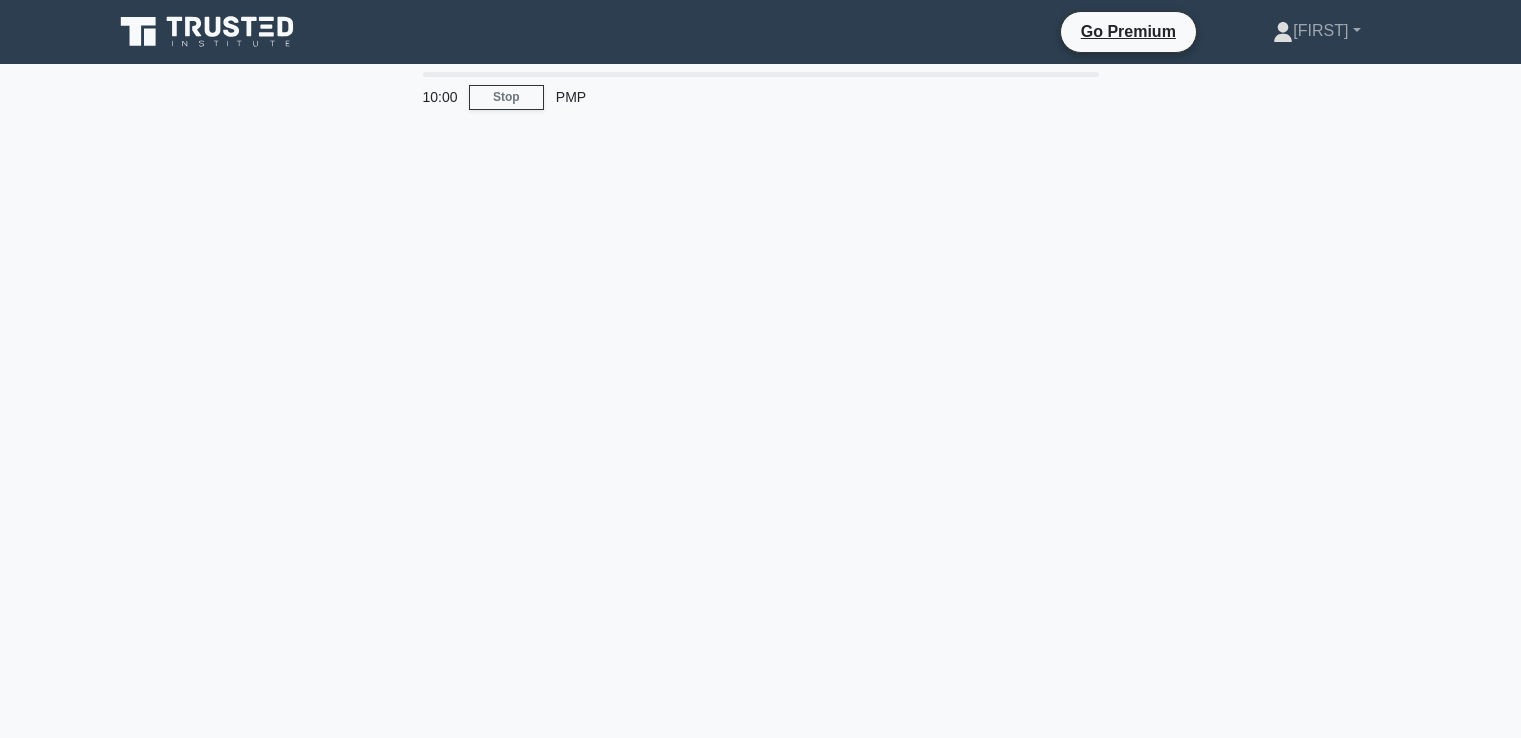 scroll, scrollTop: 0, scrollLeft: 0, axis: both 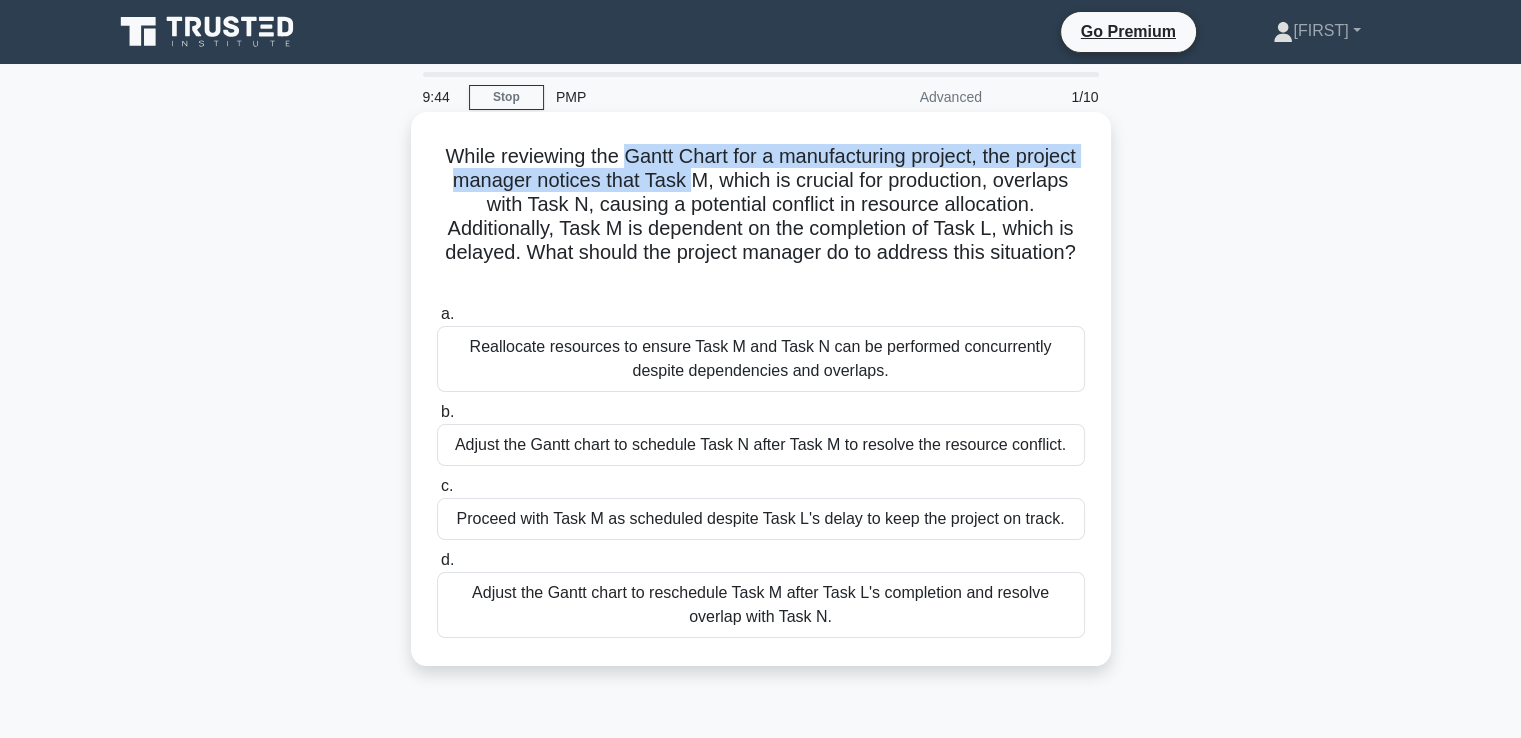 drag, startPoint x: 656, startPoint y: 161, endPoint x: 764, endPoint y: 189, distance: 111.5706 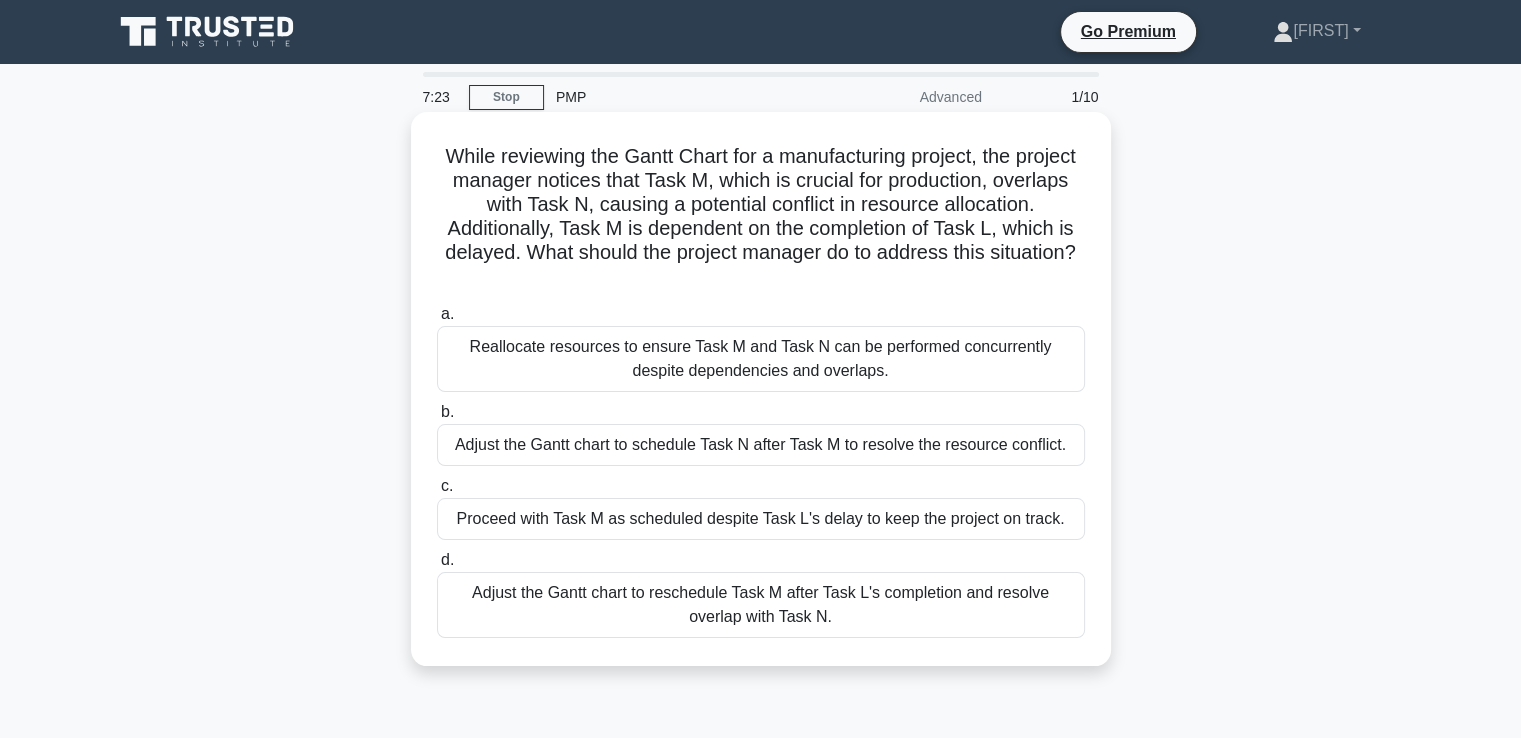 click on "Adjust the Gantt chart to reschedule Task M after Task L's completion and resolve overlap with Task N." at bounding box center [761, 605] 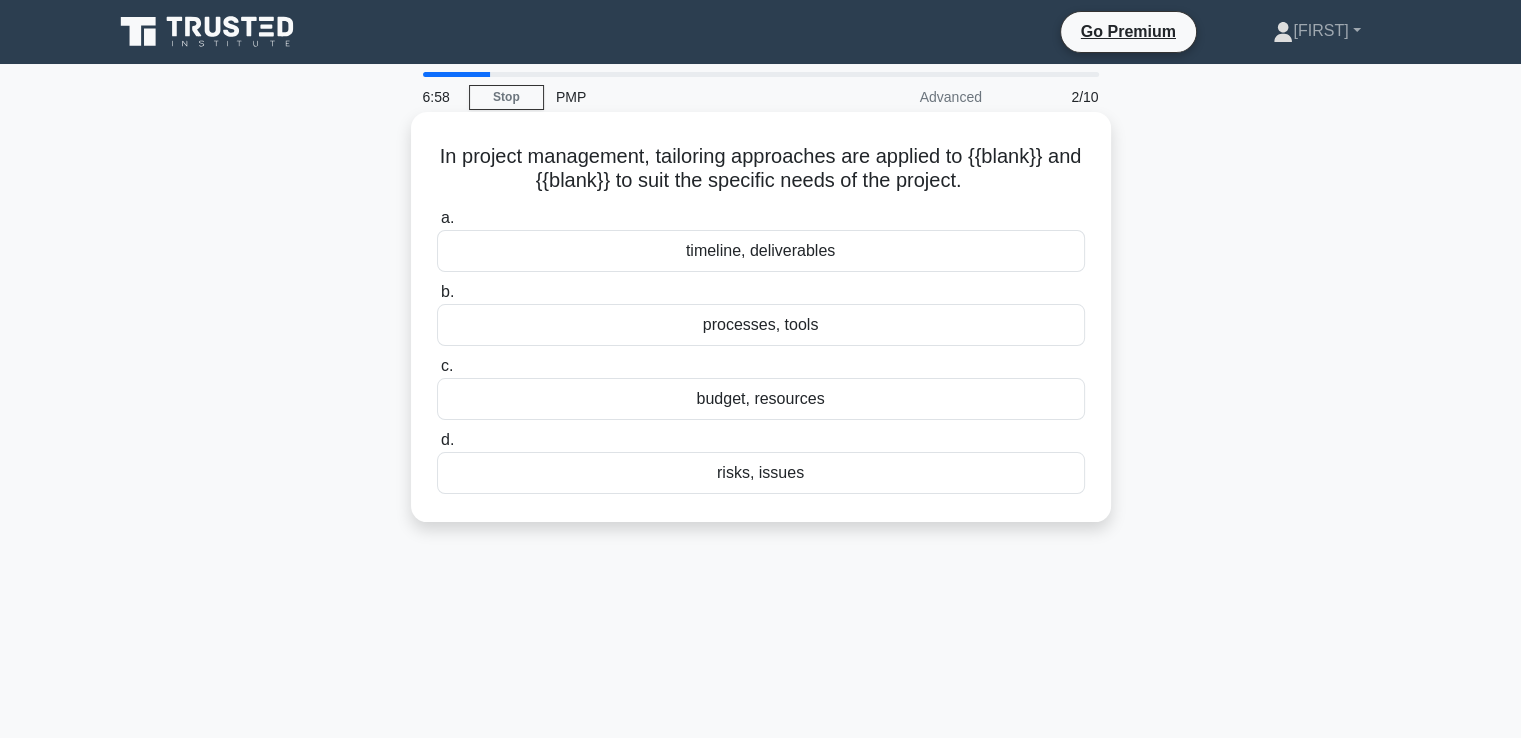 click on "processes, tools" at bounding box center [761, 325] 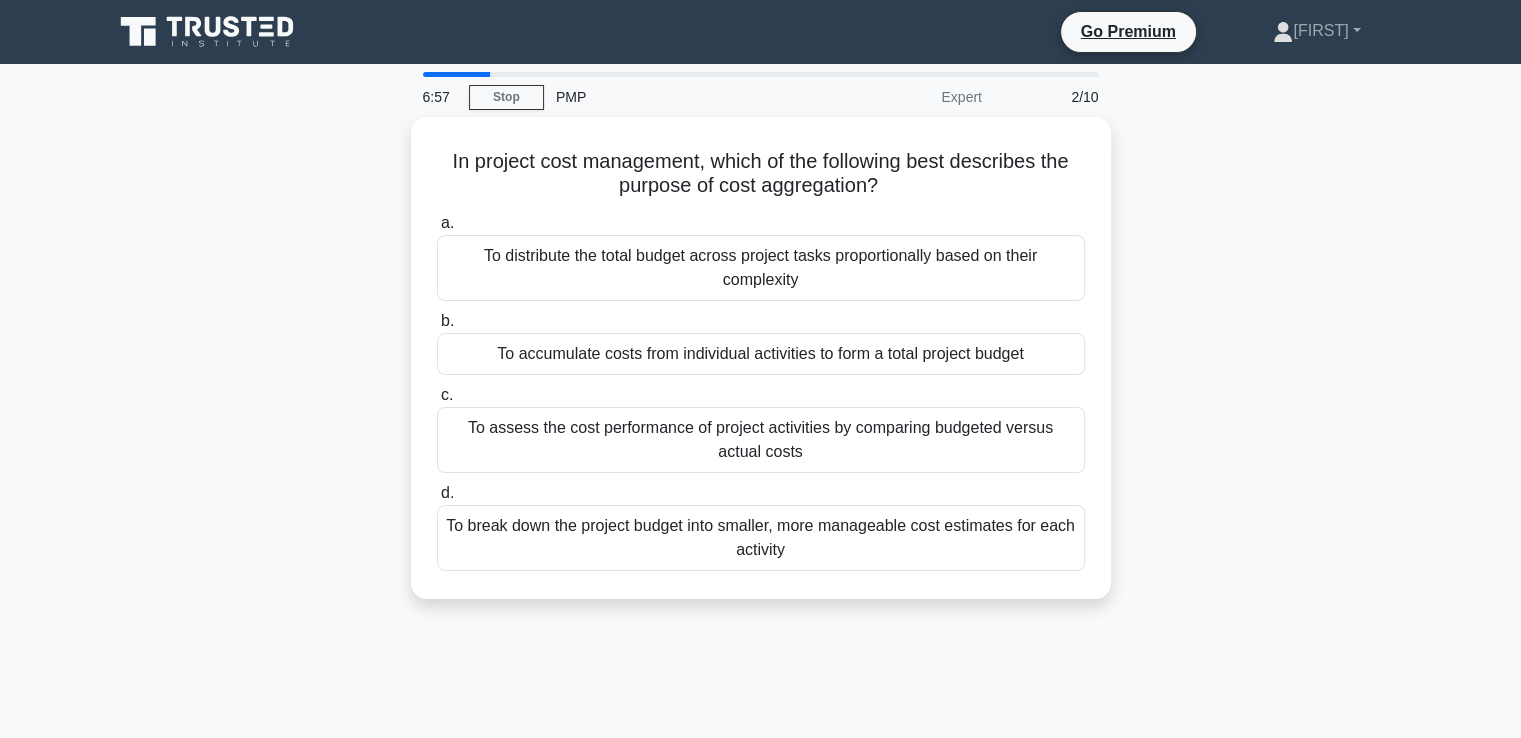 click on "b.
To accumulate costs from individual activities to form a total project budget" at bounding box center (761, 342) 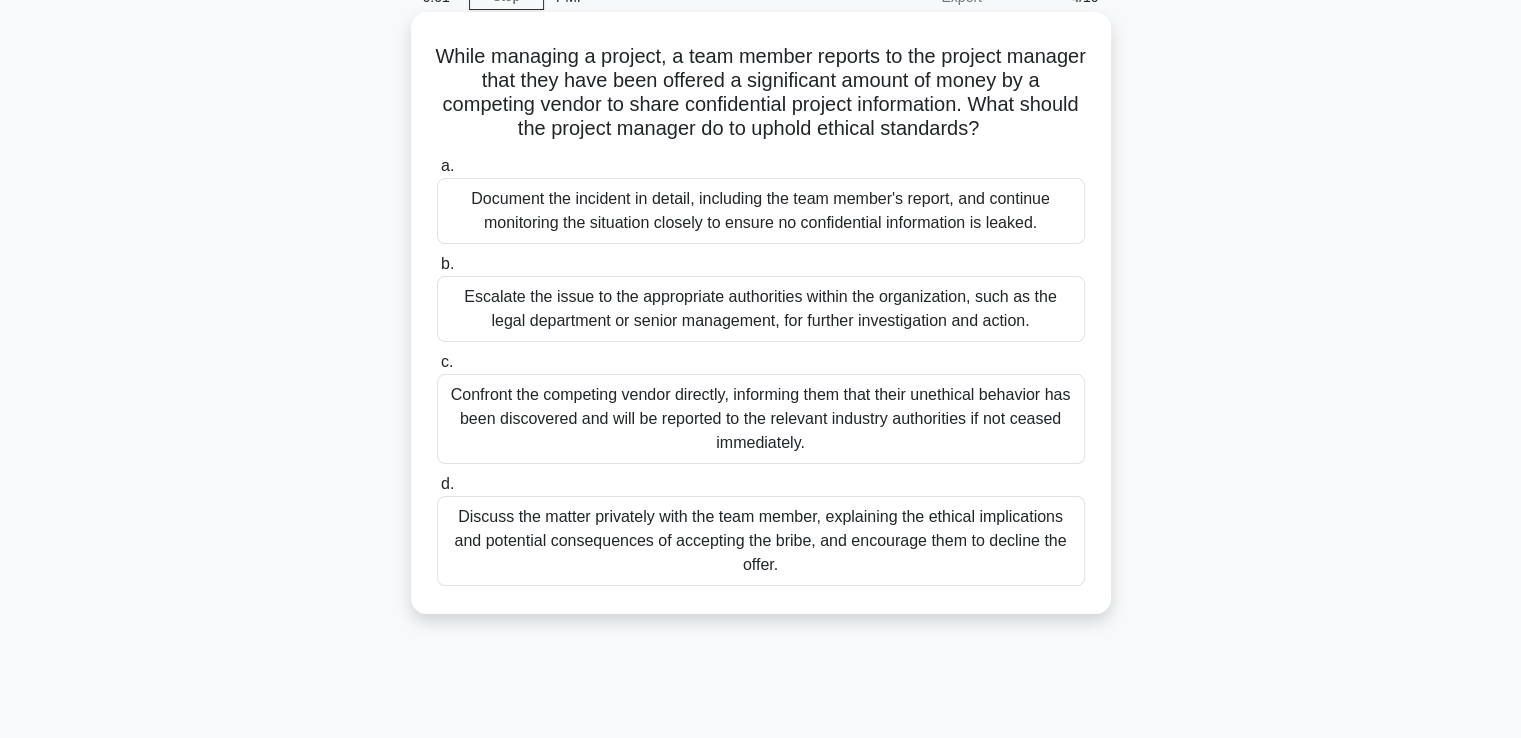 scroll, scrollTop: 0, scrollLeft: 0, axis: both 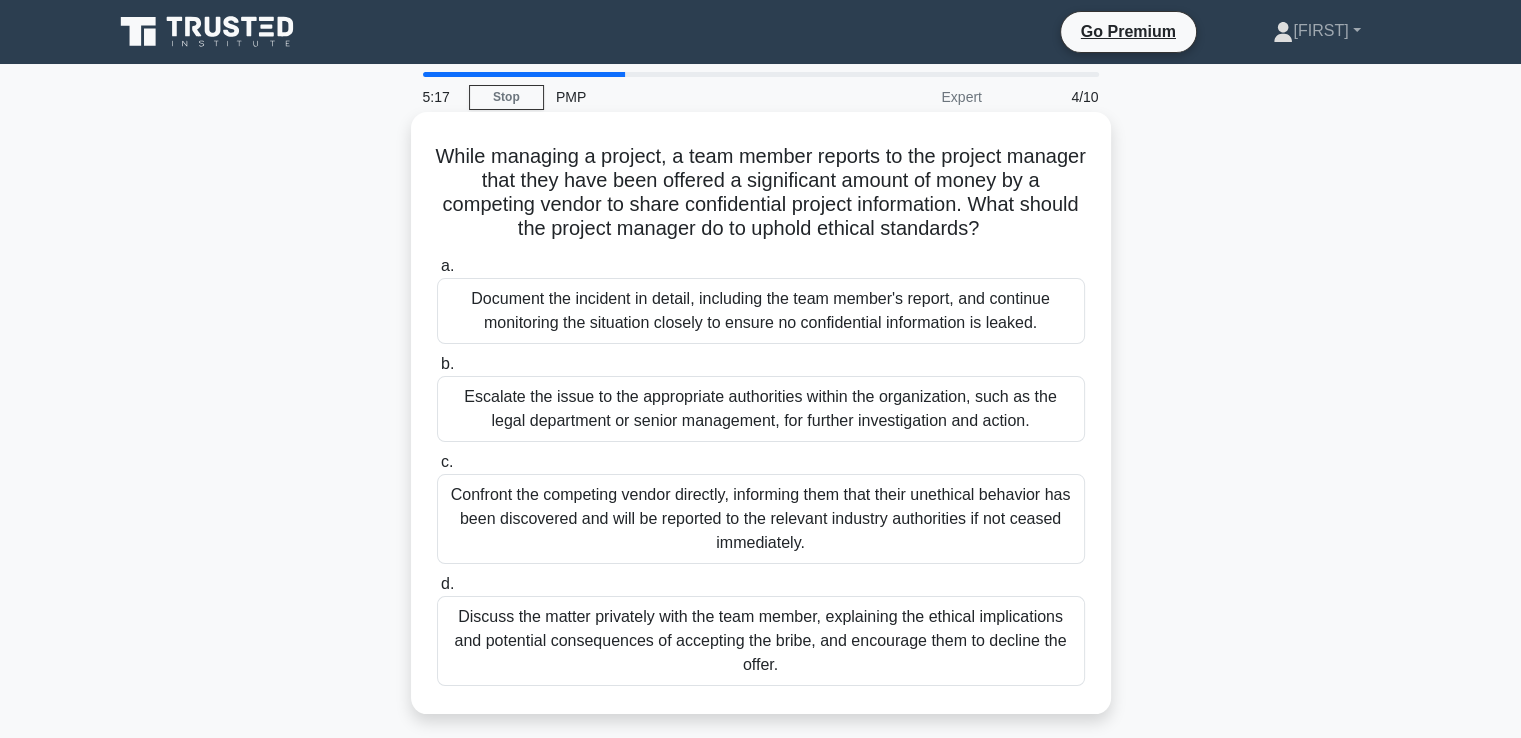 click on "Confront the competing vendor directly, informing them that their unethical behavior has been discovered and will be reported to the relevant industry authorities if not ceased immediately." at bounding box center (761, 519) 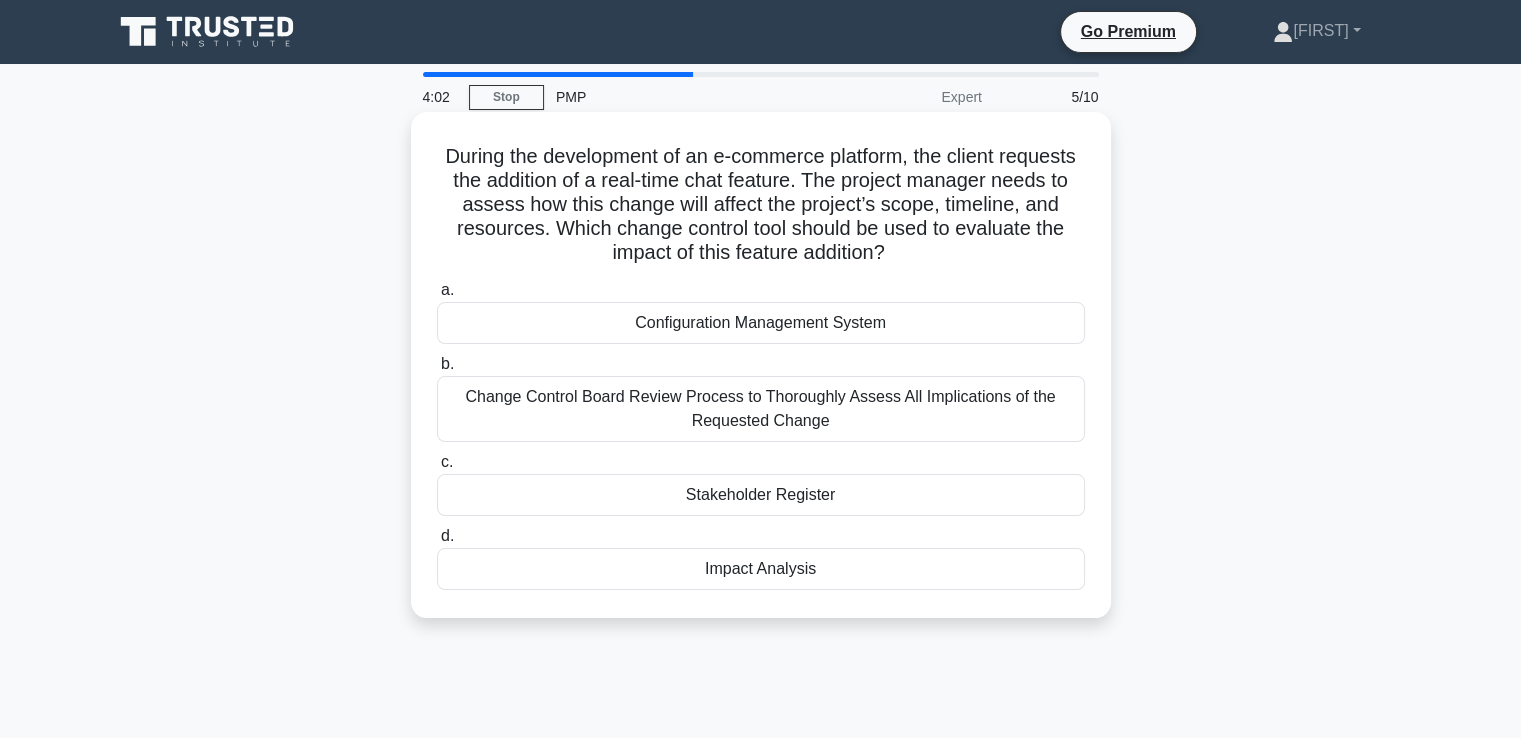 click on "Change Control Board Review Process to Thoroughly Assess All Implications of the Requested Change" at bounding box center [761, 409] 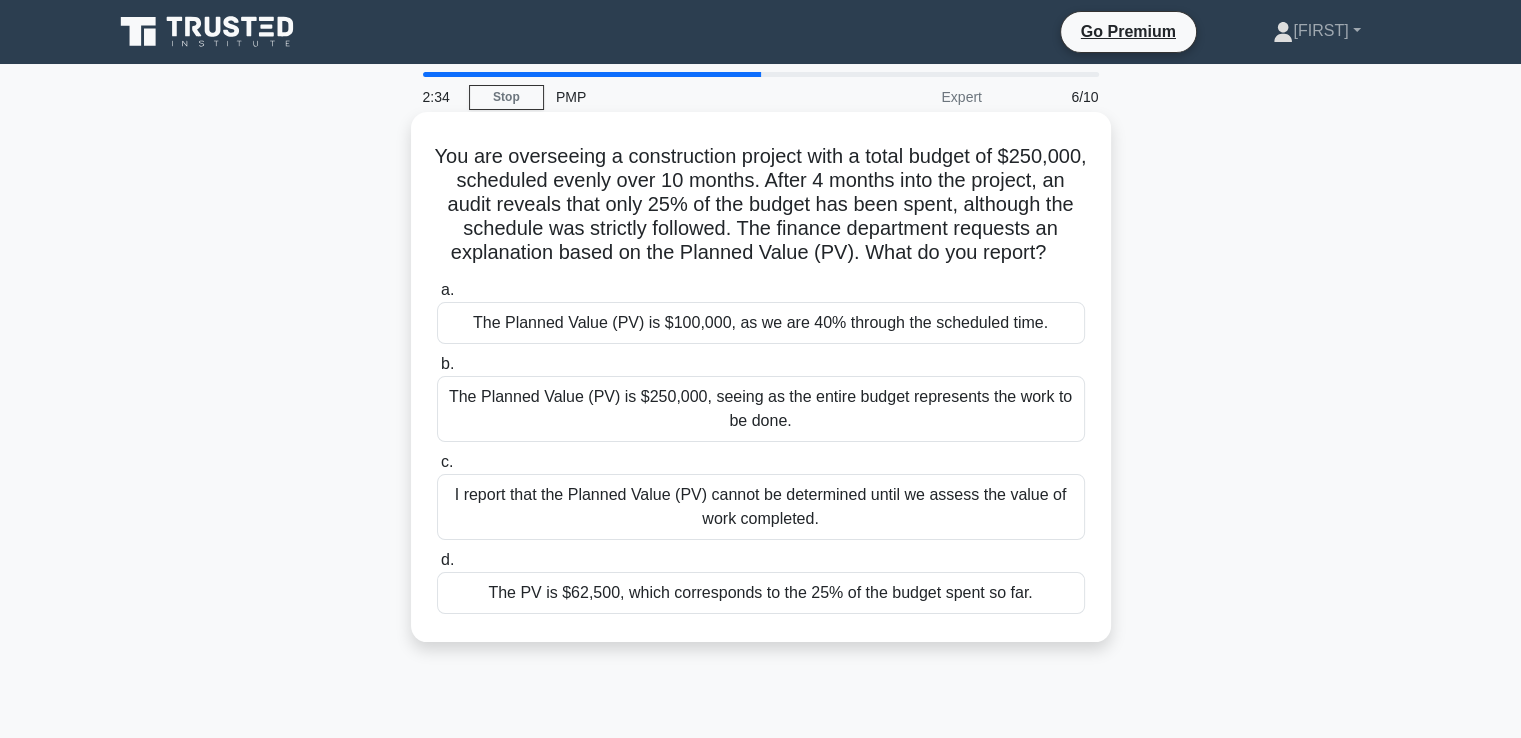 click on "The Planned Value (PV) is $100,000, as we are 40% through the scheduled time." at bounding box center (761, 323) 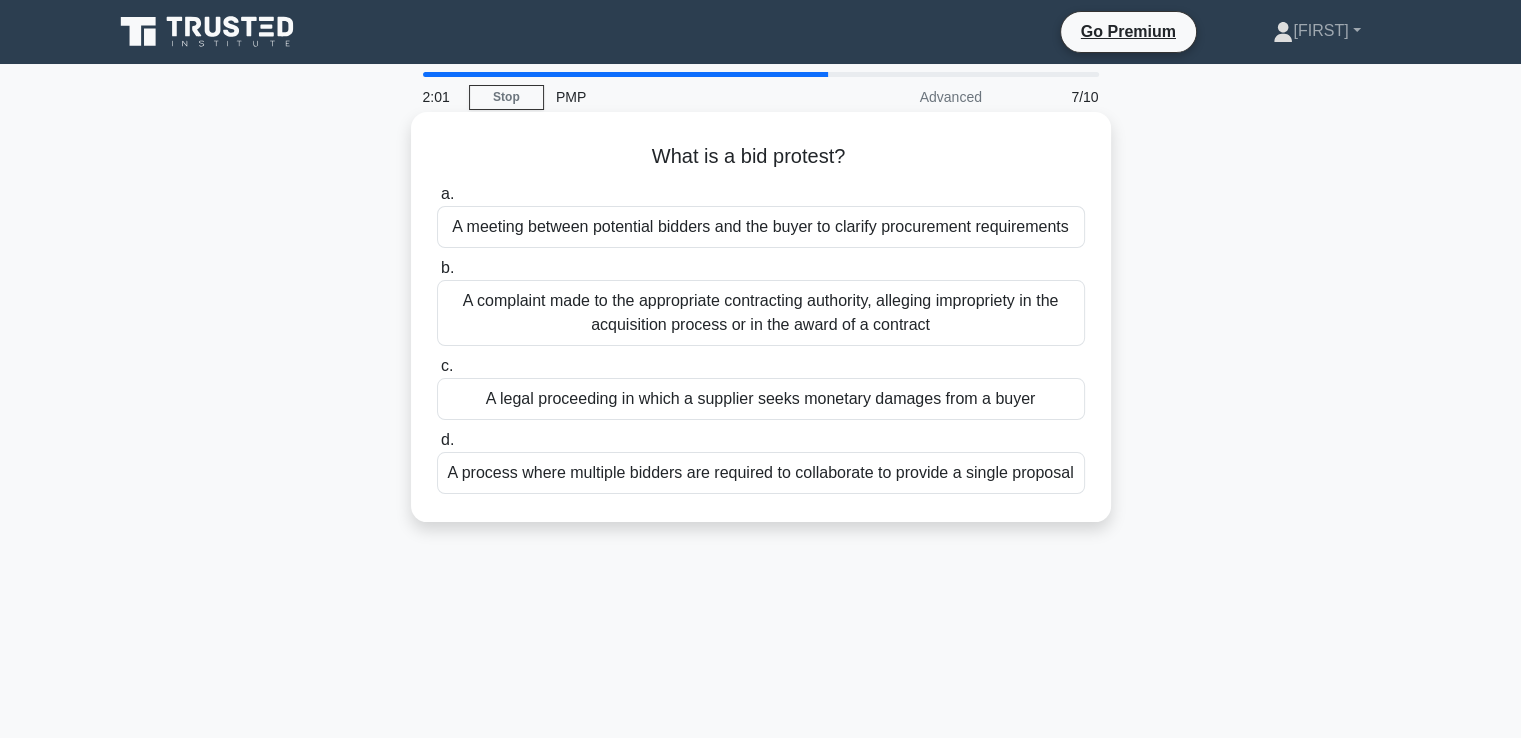 click on "A complaint made to the appropriate contracting authority, alleging impropriety in the acquisition process or in the award of a contract" at bounding box center [761, 313] 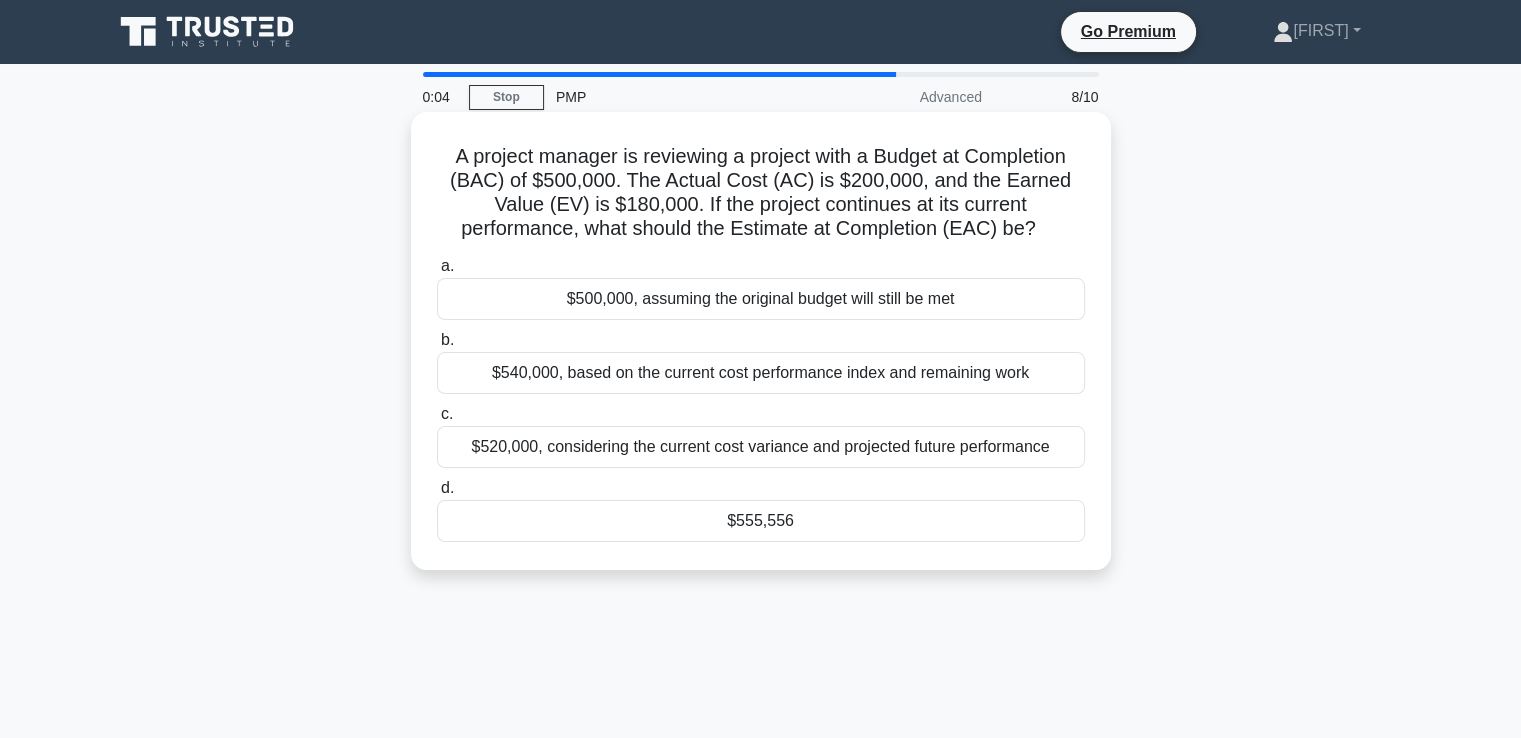 click on "$520,000, considering the current cost variance and projected future performance" at bounding box center [761, 447] 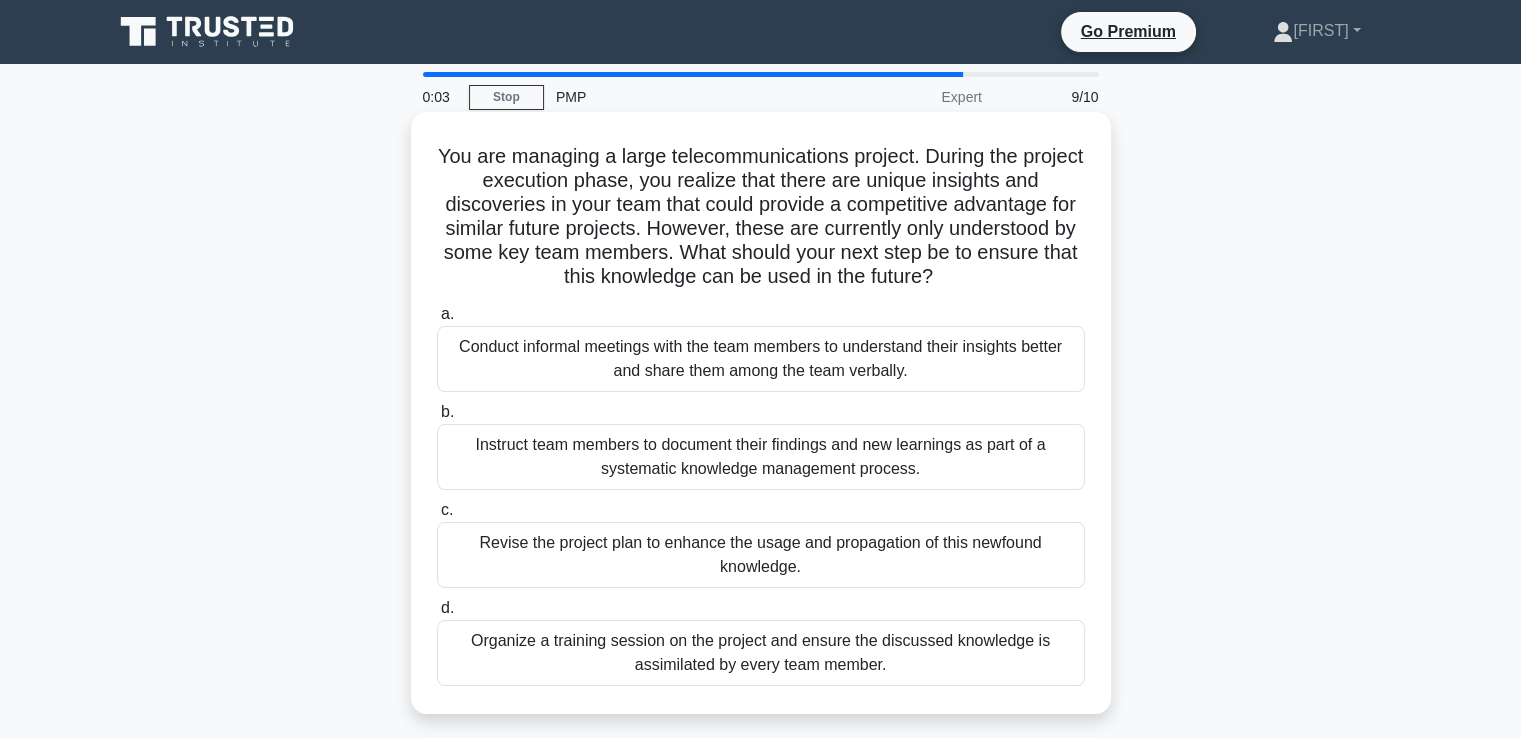 click on "Revise the project plan to enhance the usage and propagation of this newfound knowledge." at bounding box center (761, 555) 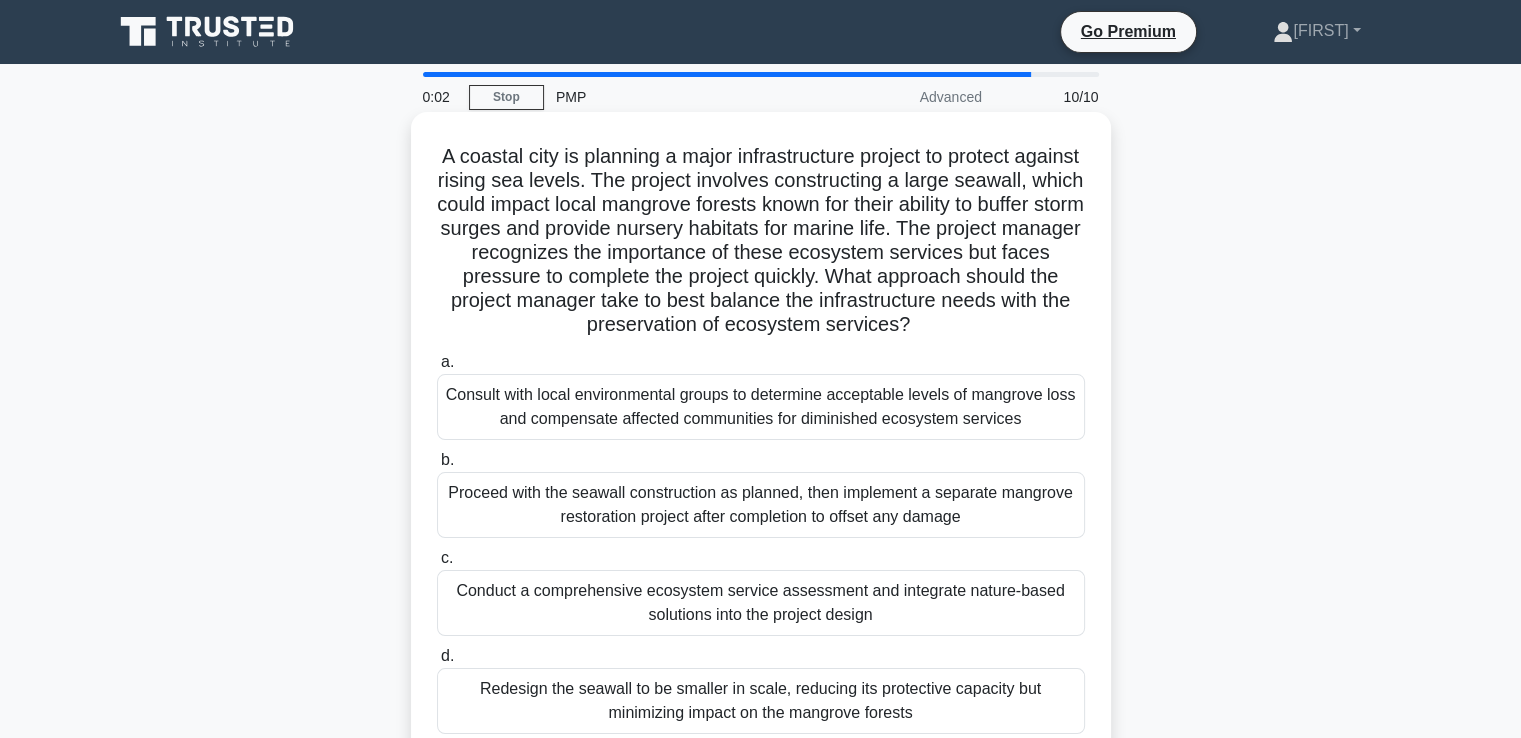 click on "Consult with local environmental groups to determine acceptable levels of mangrove loss and compensate affected communities for diminished ecosystem services" at bounding box center (761, 407) 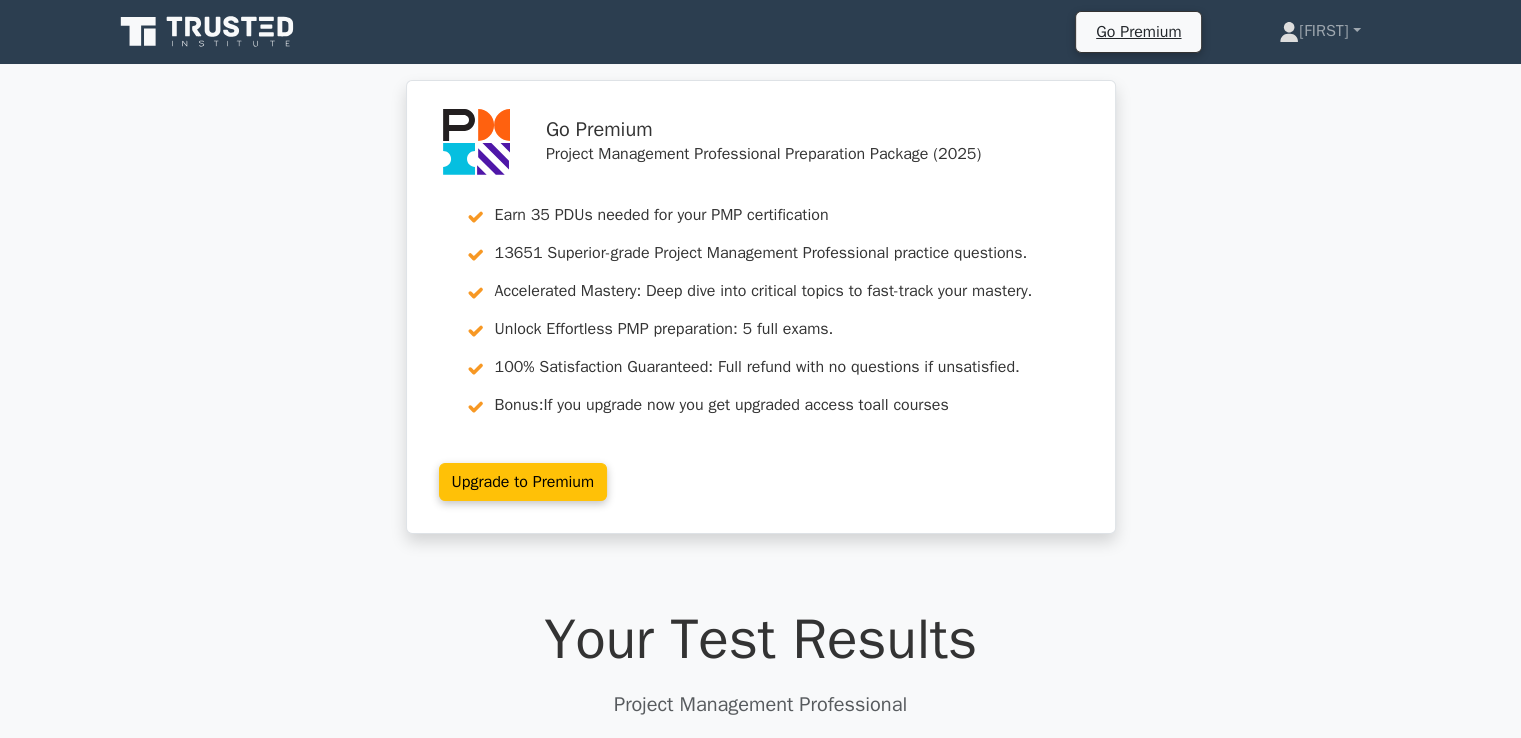 scroll, scrollTop: 200, scrollLeft: 0, axis: vertical 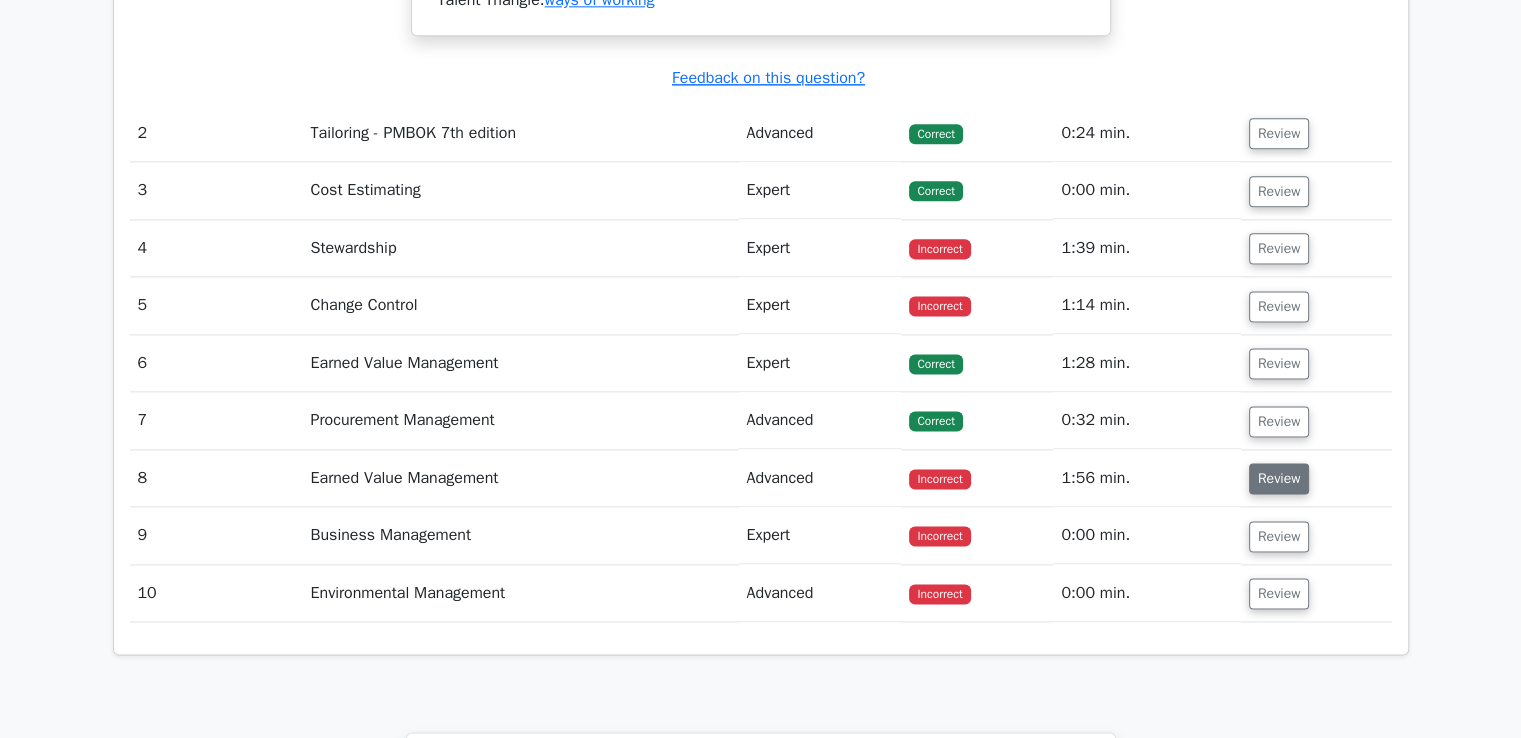 click on "Review" at bounding box center (1279, 478) 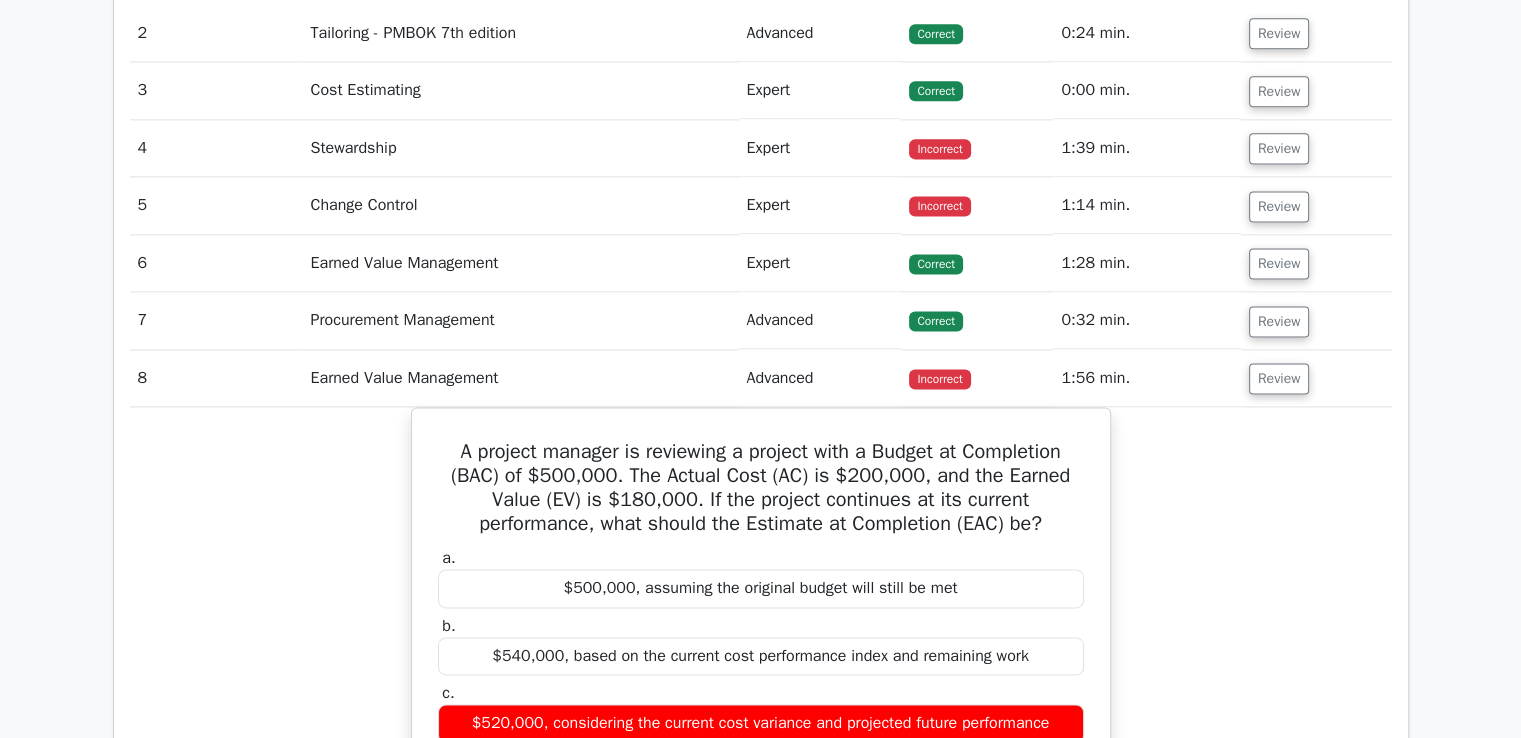 scroll, scrollTop: 2600, scrollLeft: 0, axis: vertical 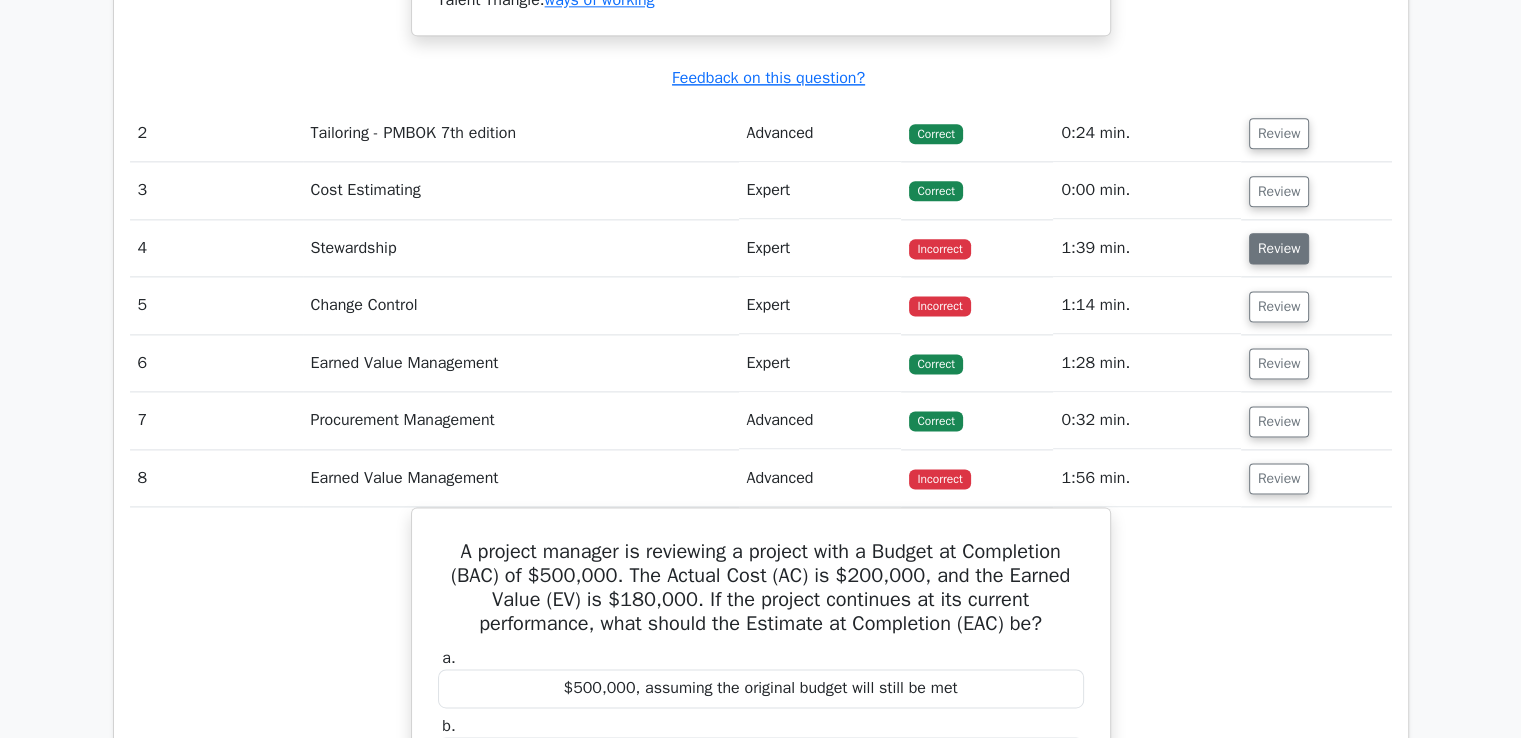 click on "Review" at bounding box center [1279, 248] 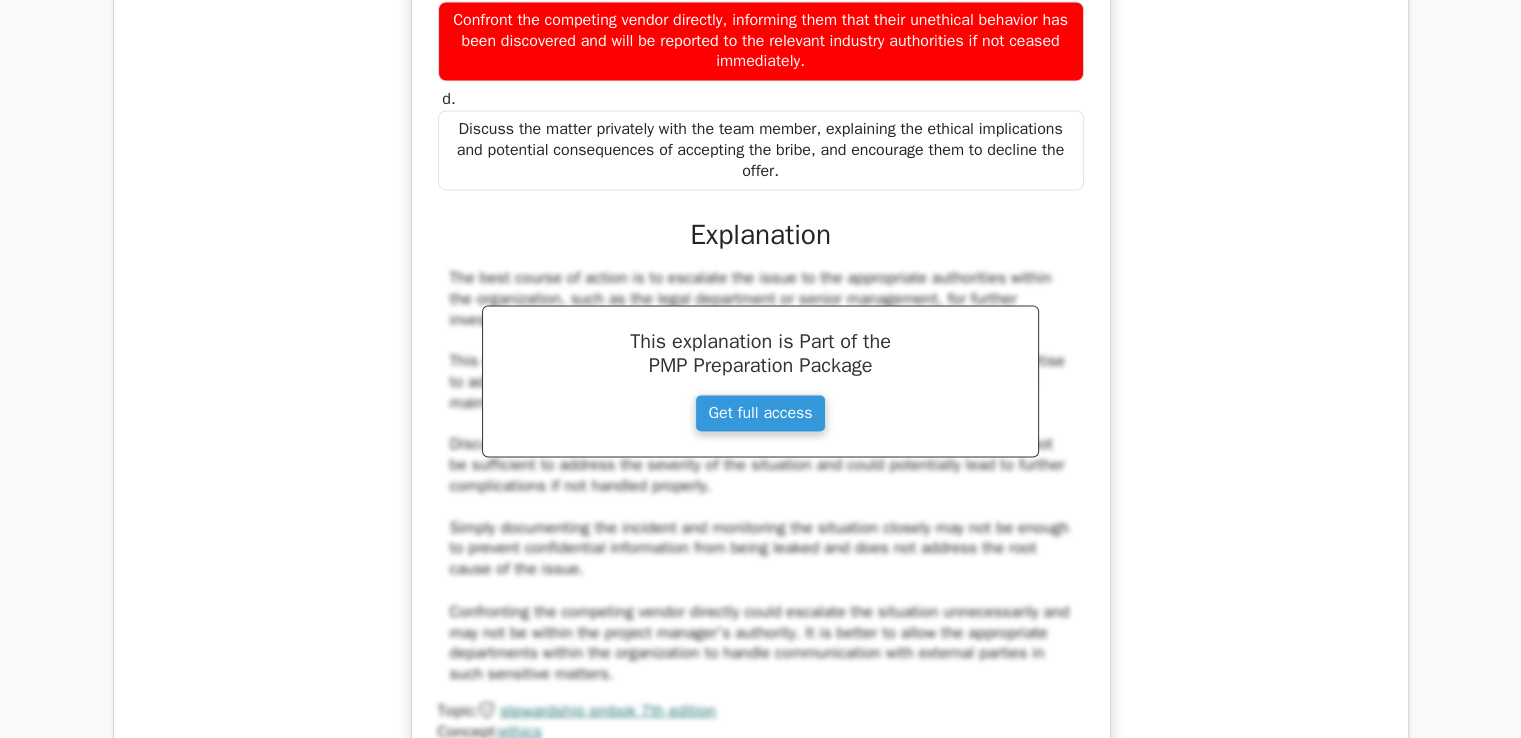 scroll, scrollTop: 3700, scrollLeft: 0, axis: vertical 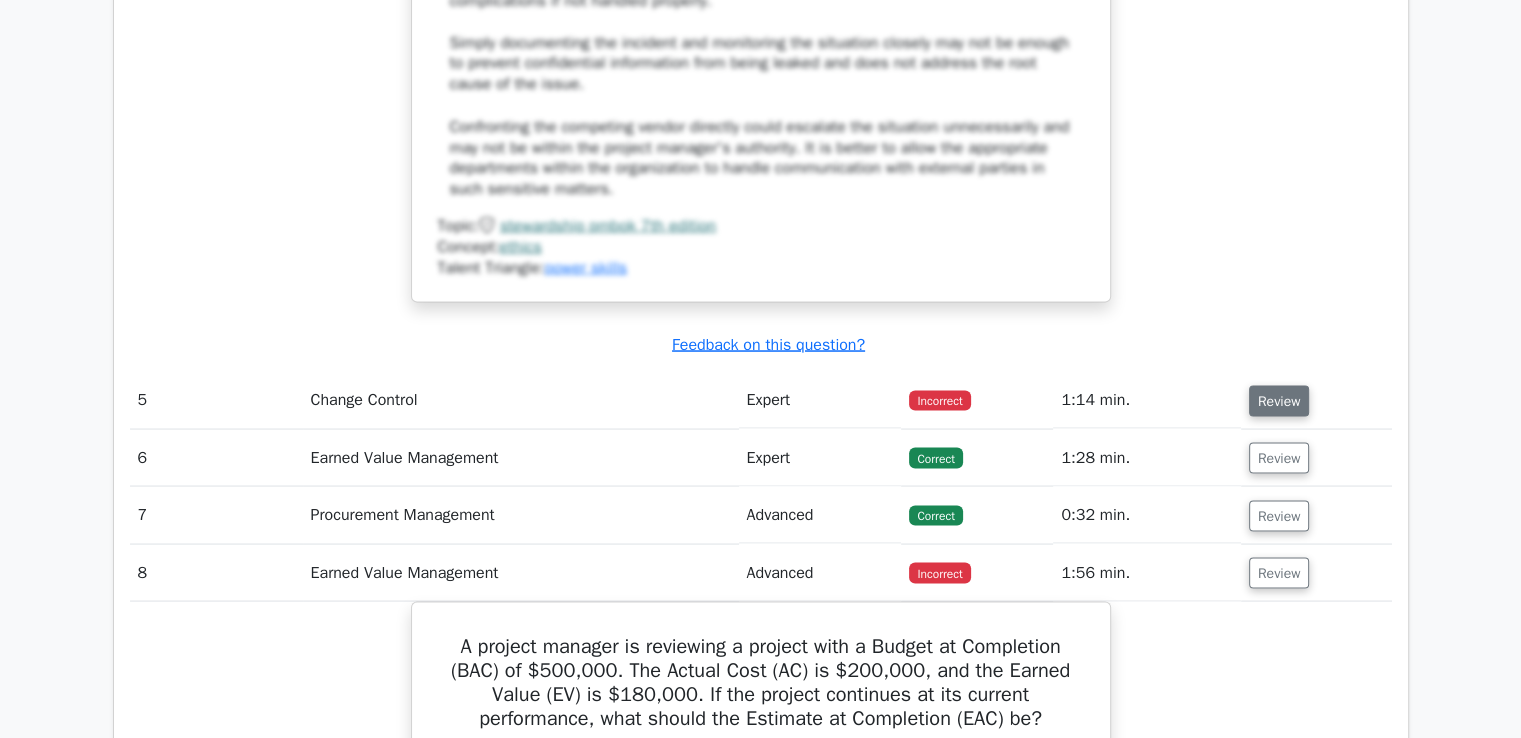 click on "Review" at bounding box center [1279, 400] 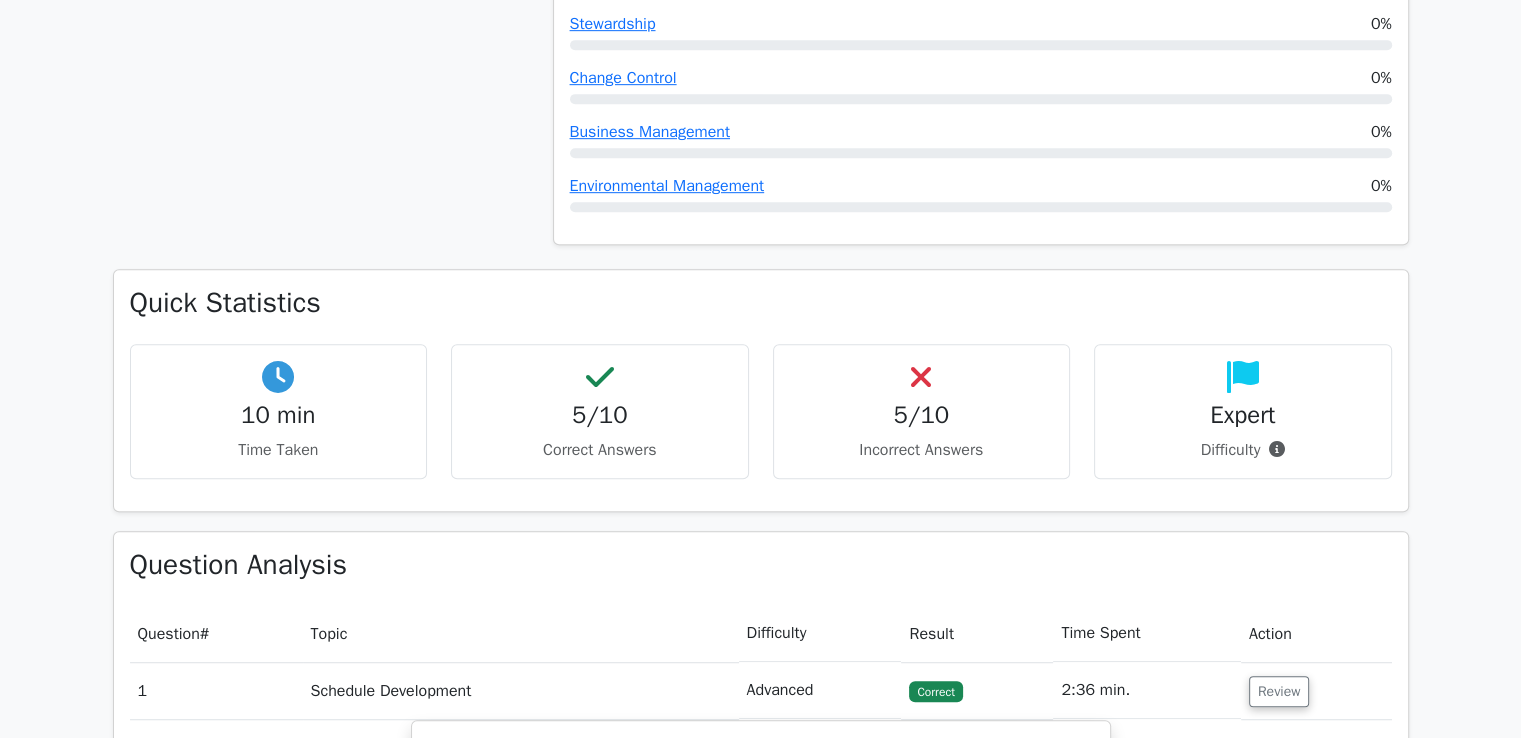 scroll, scrollTop: 900, scrollLeft: 0, axis: vertical 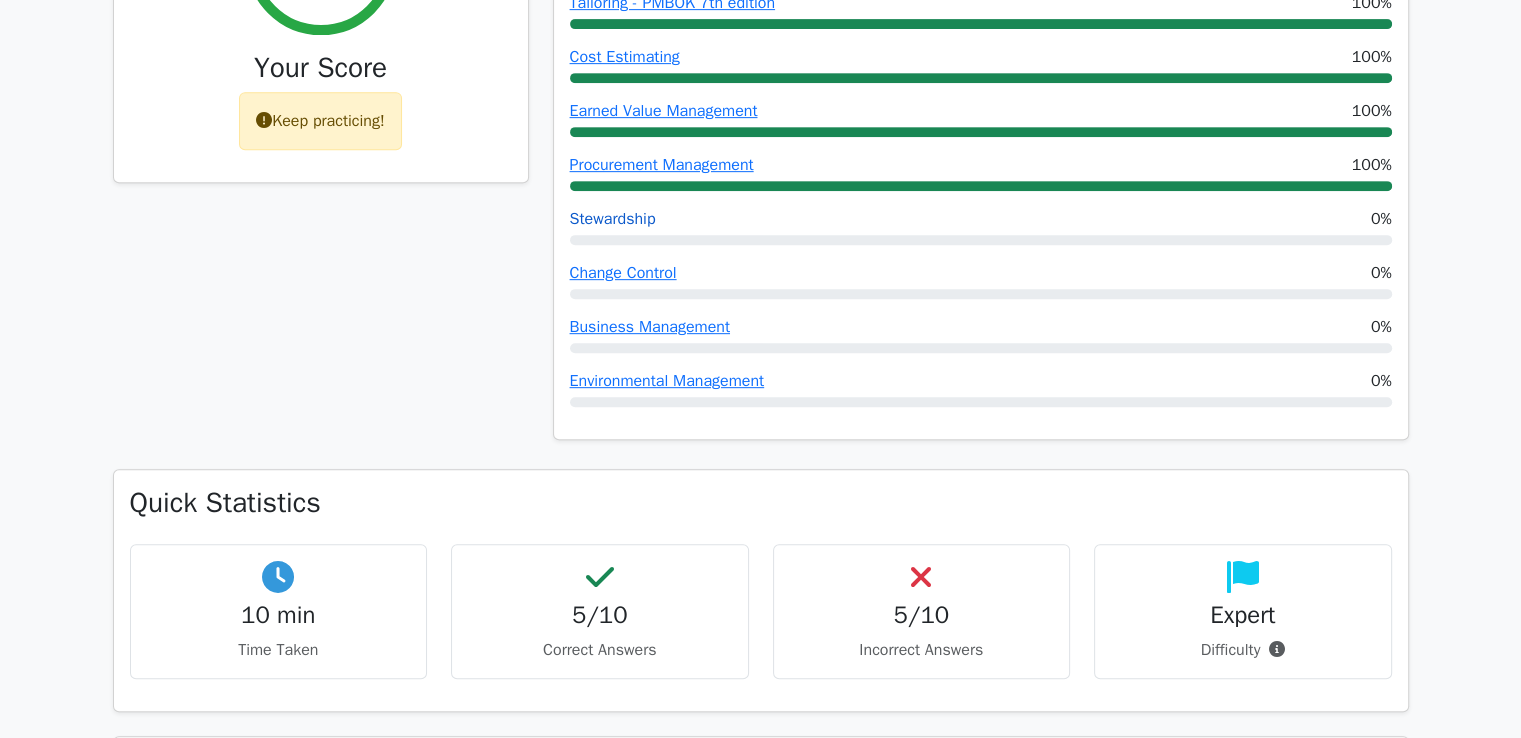 click on "Stewardship" at bounding box center (613, 219) 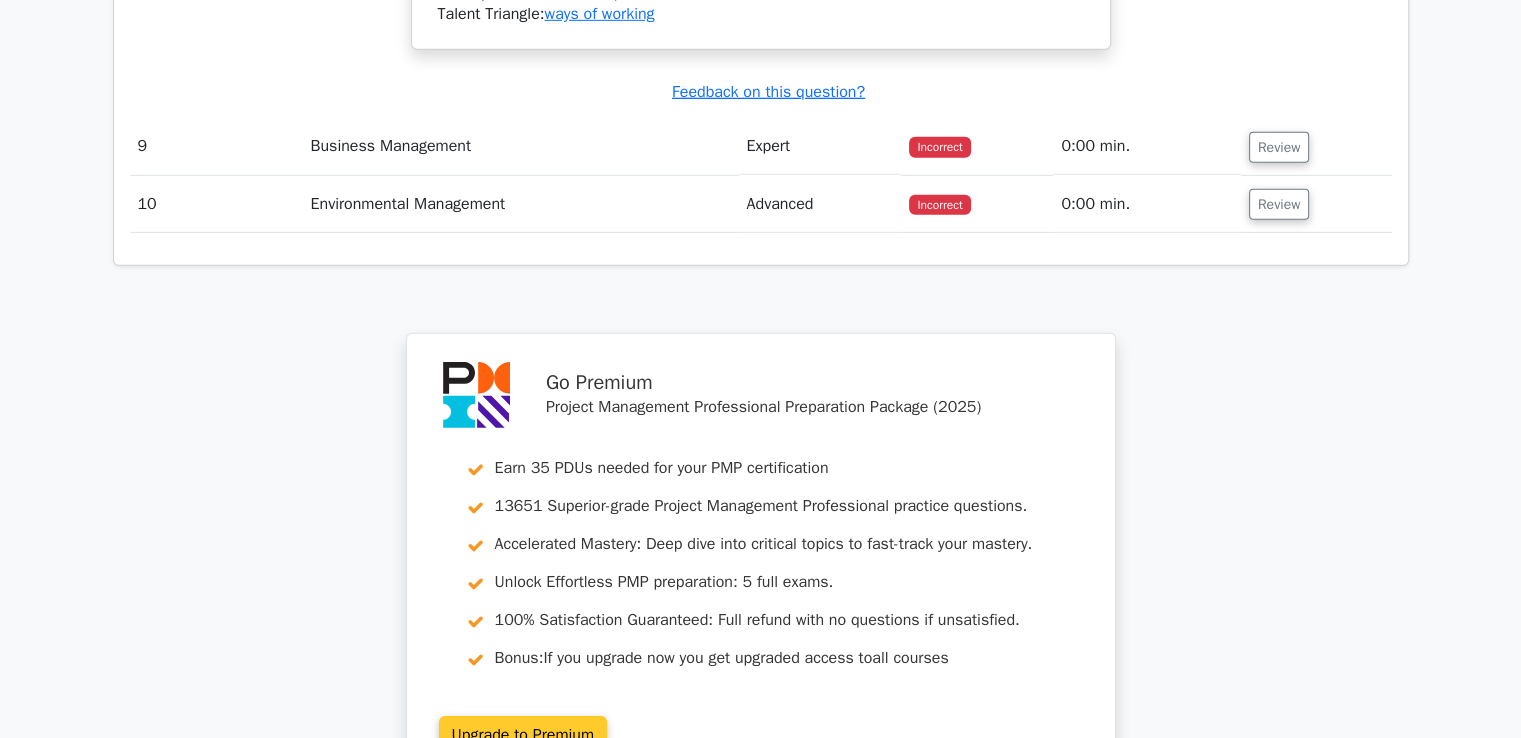 scroll, scrollTop: 6500, scrollLeft: 0, axis: vertical 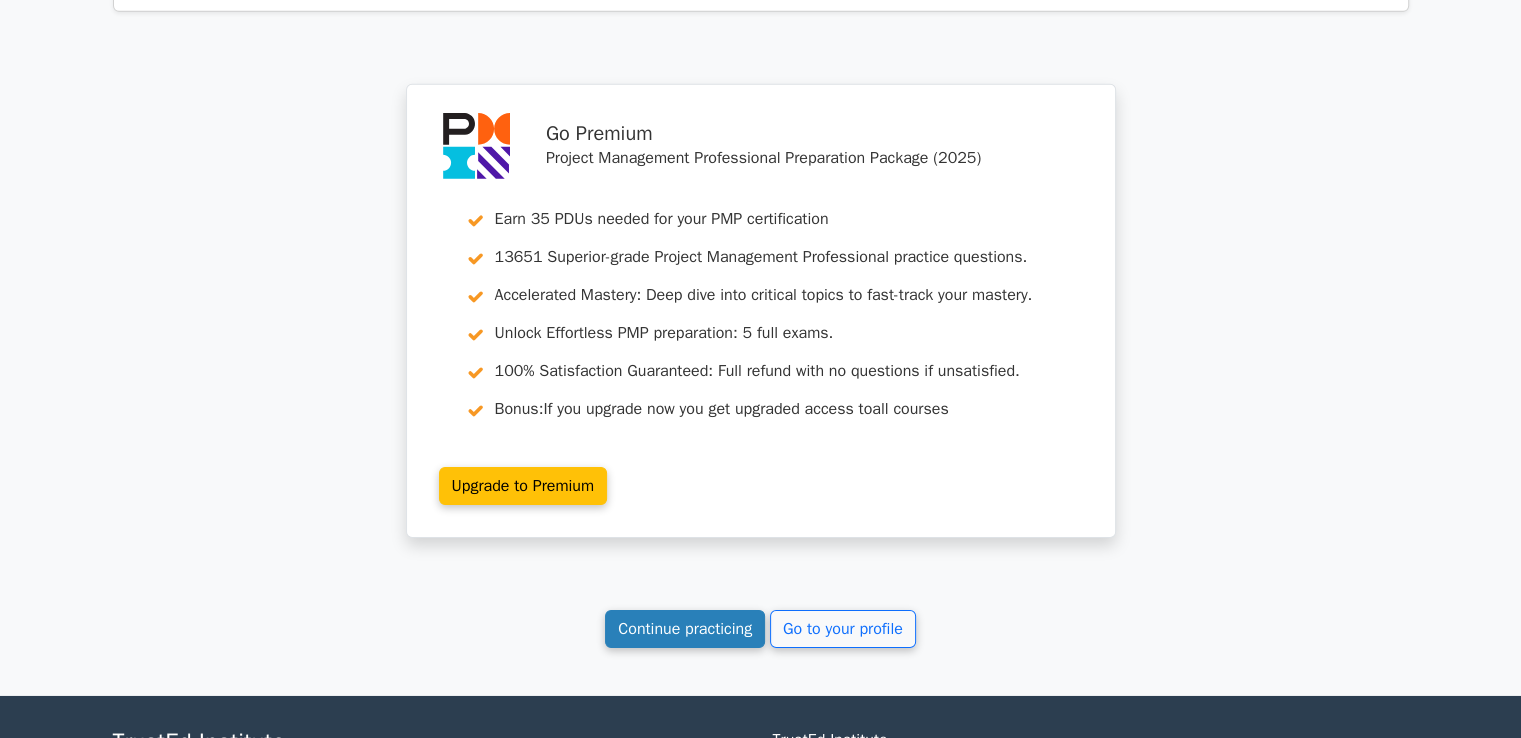 click on "Continue practicing" at bounding box center [685, 629] 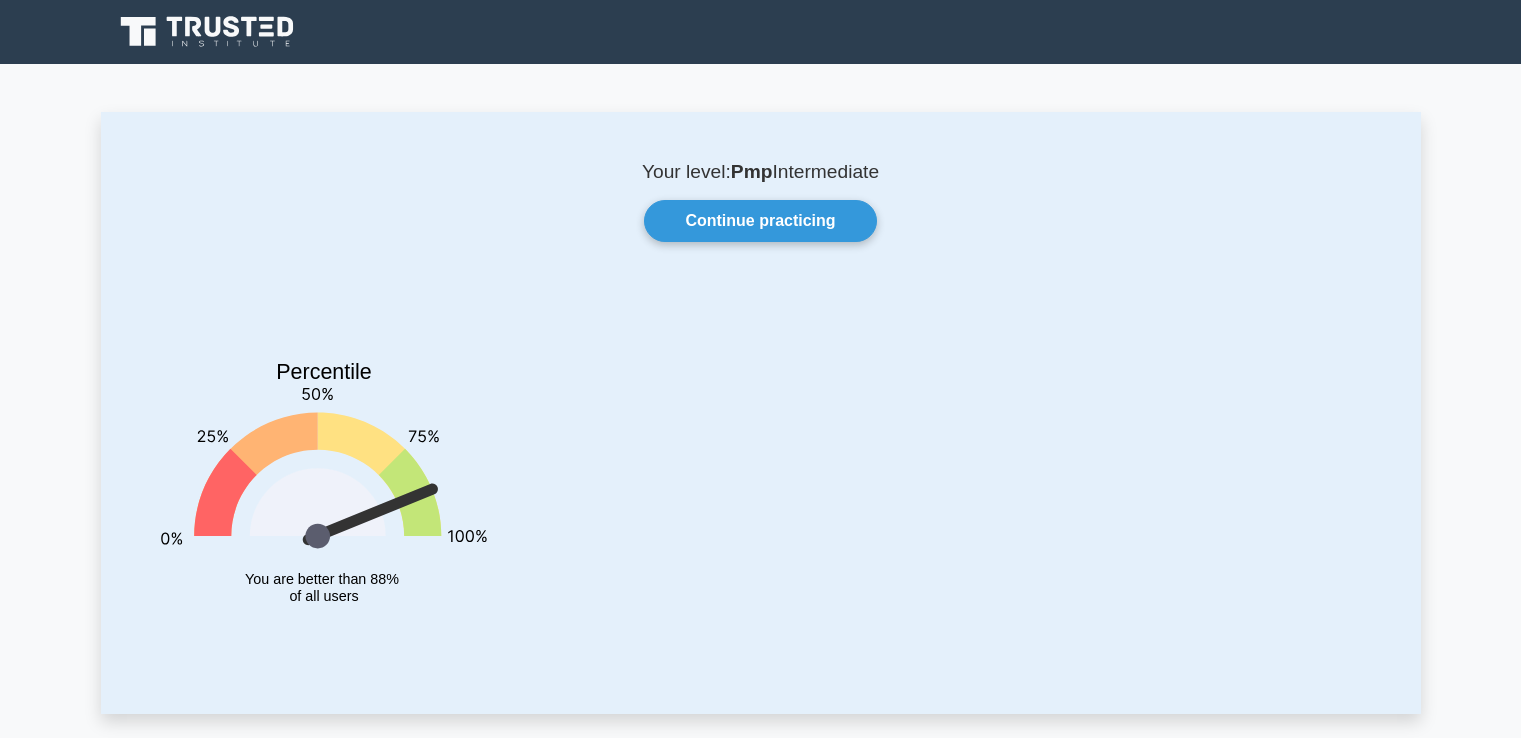 scroll, scrollTop: 0, scrollLeft: 0, axis: both 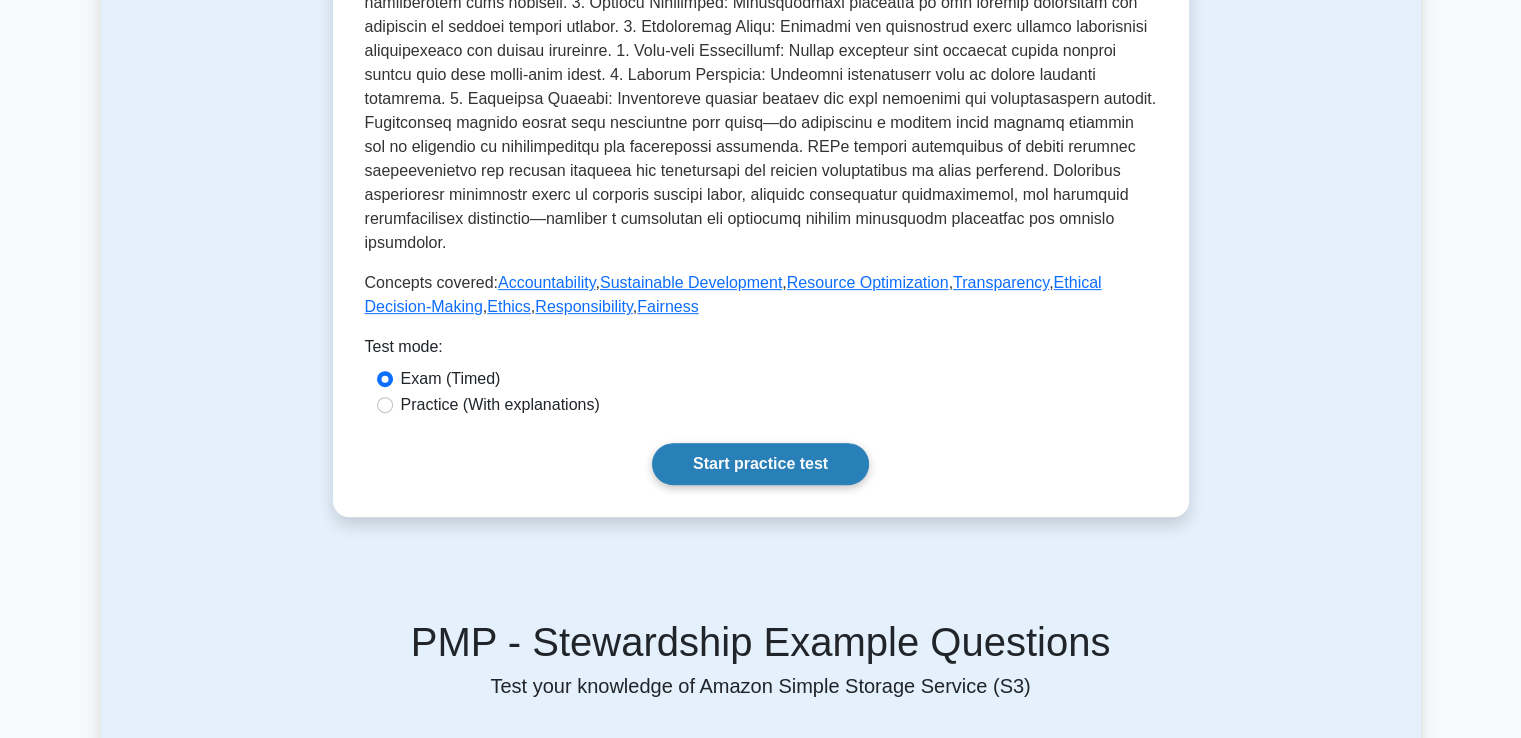 click on "Start practice test" at bounding box center [760, 464] 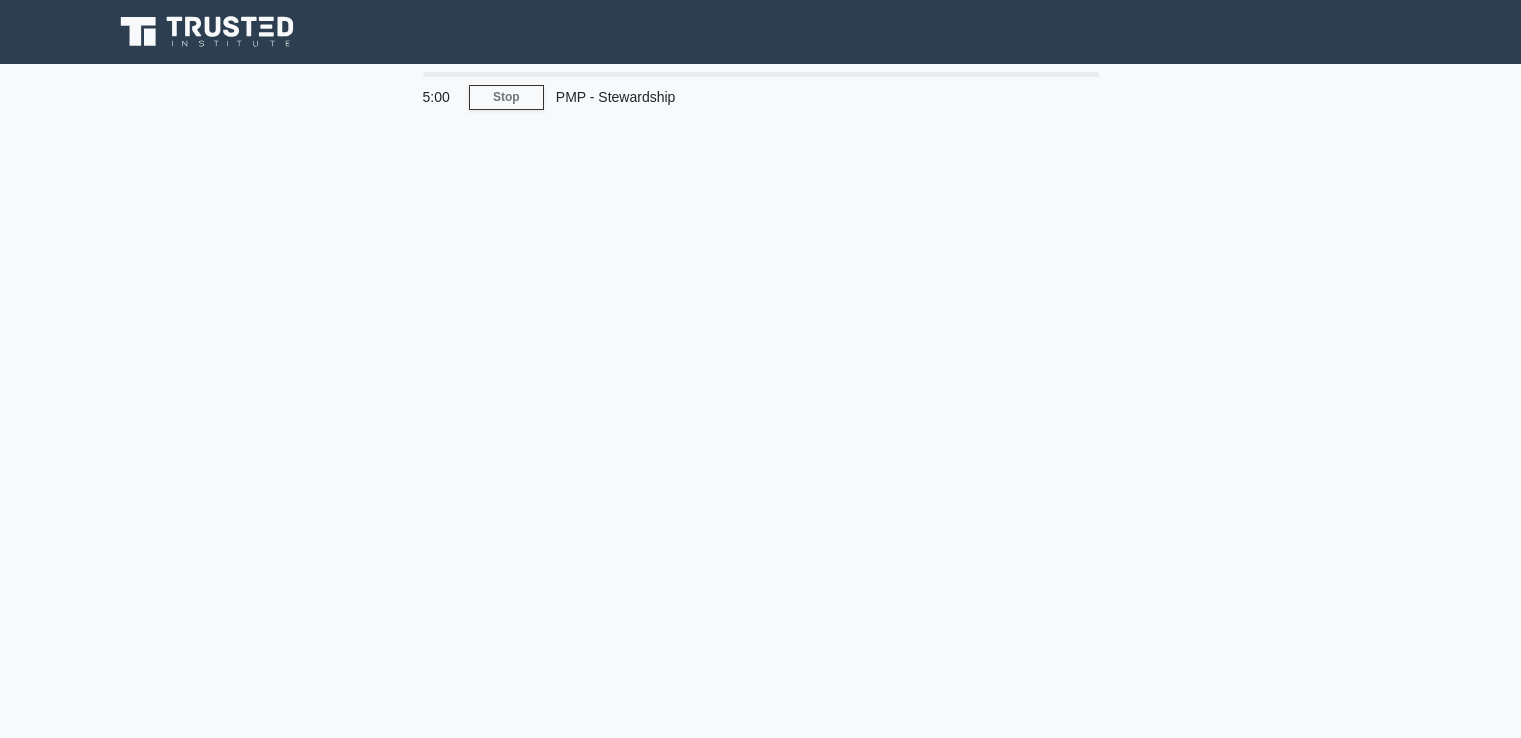scroll, scrollTop: 0, scrollLeft: 0, axis: both 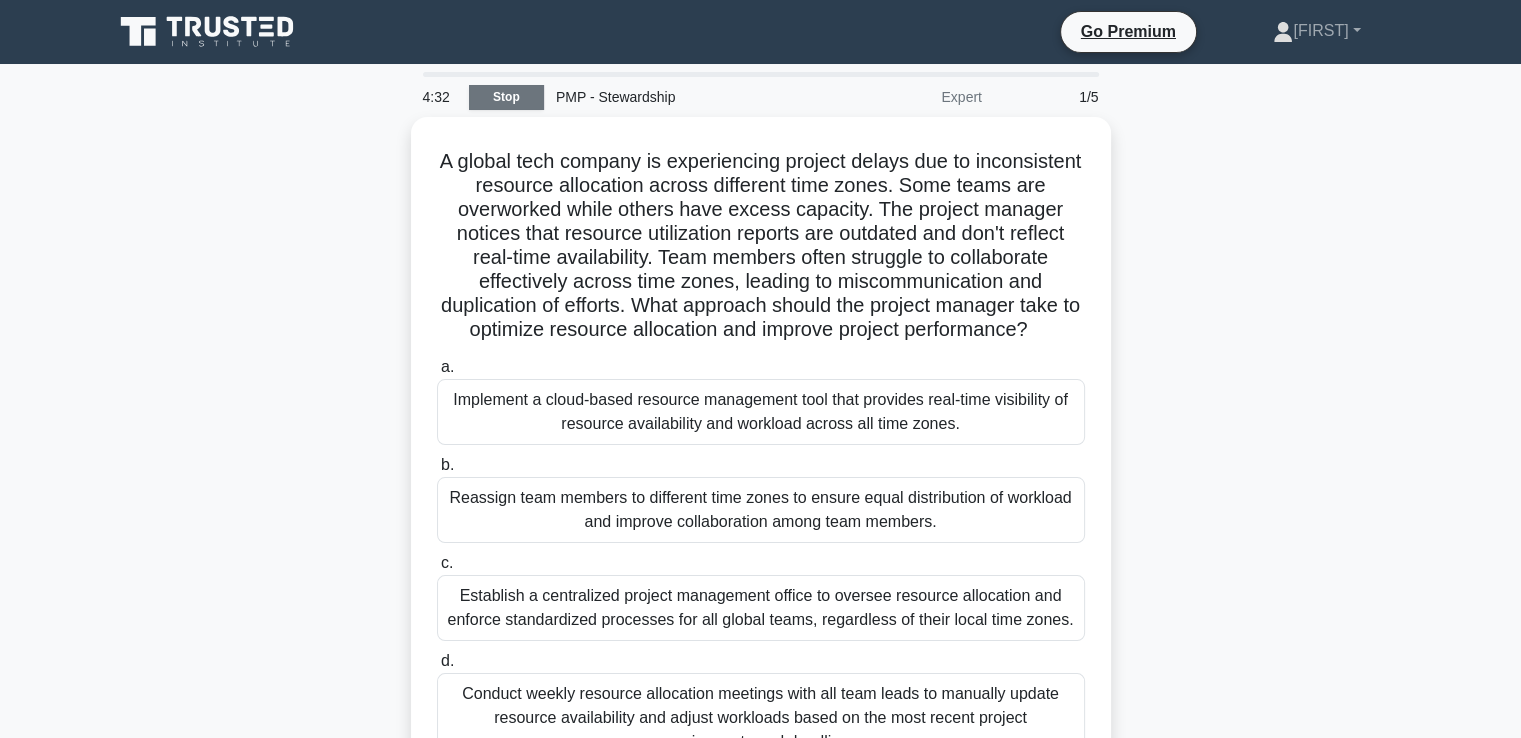 click on "Stop" at bounding box center (506, 97) 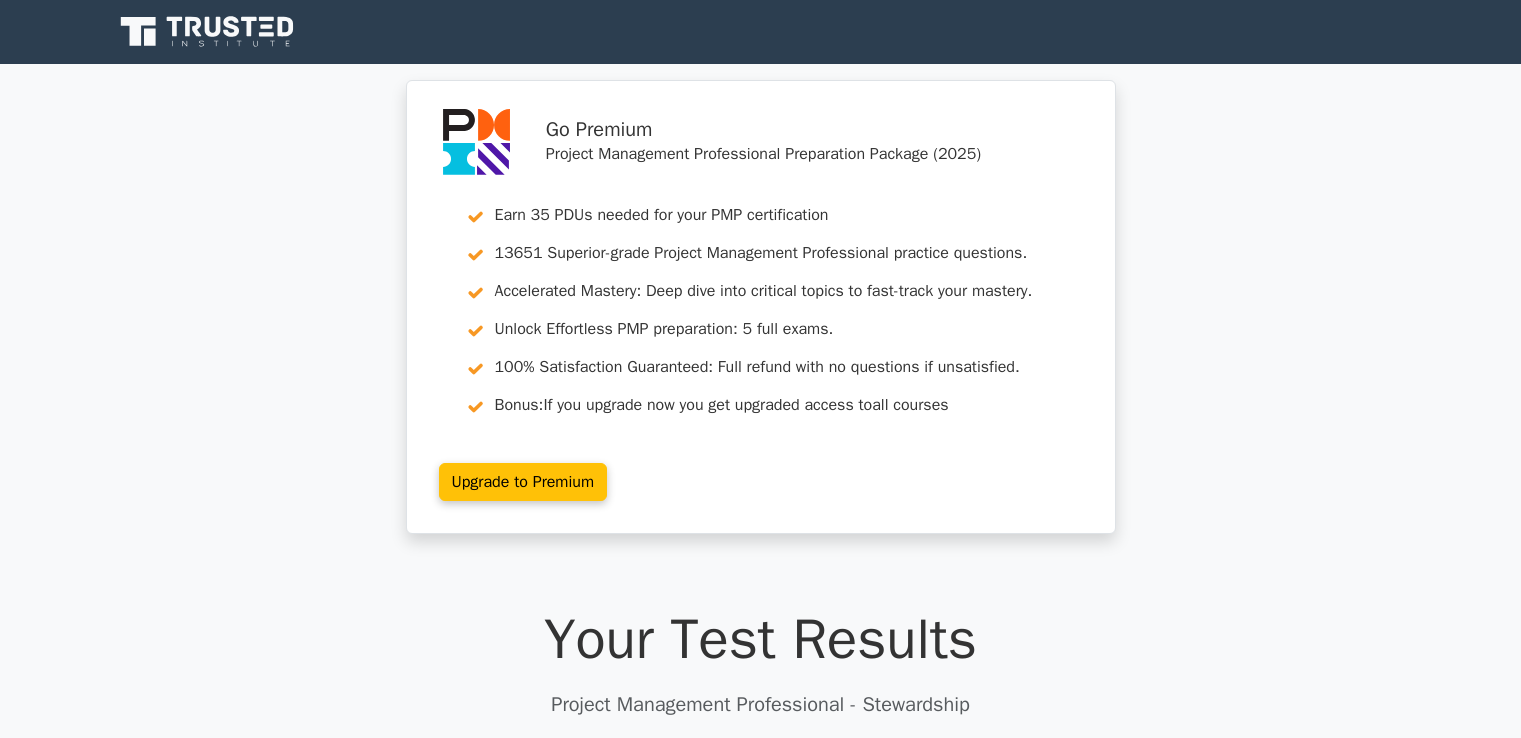 scroll, scrollTop: 0, scrollLeft: 0, axis: both 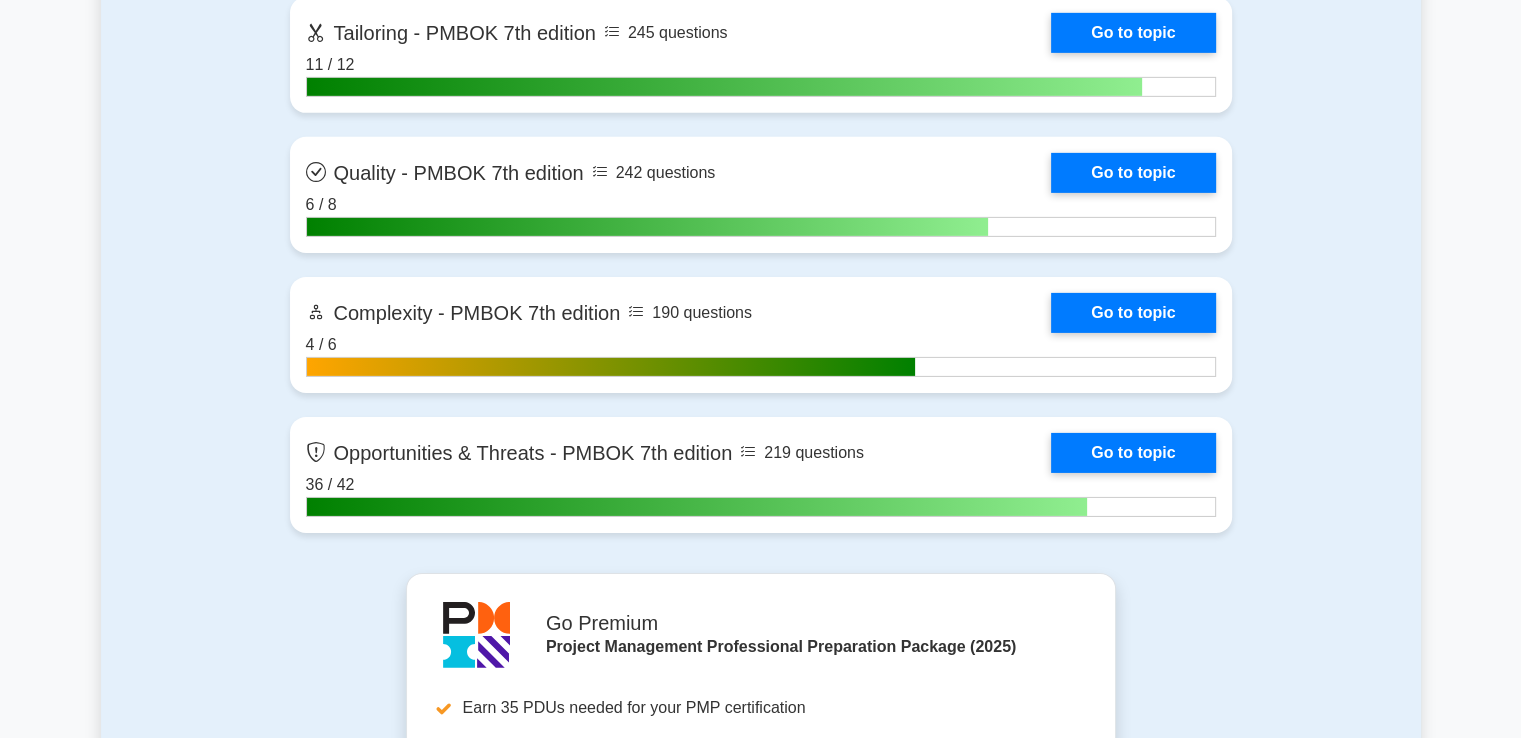 click on "Contents of the Project Management Professional package
10220 PMP questions grouped in 40 topics and 412 concepts
Scope Management
340 questions
Go to topic
48 / 58
299 questions 24 / 32" at bounding box center [761, -2298] 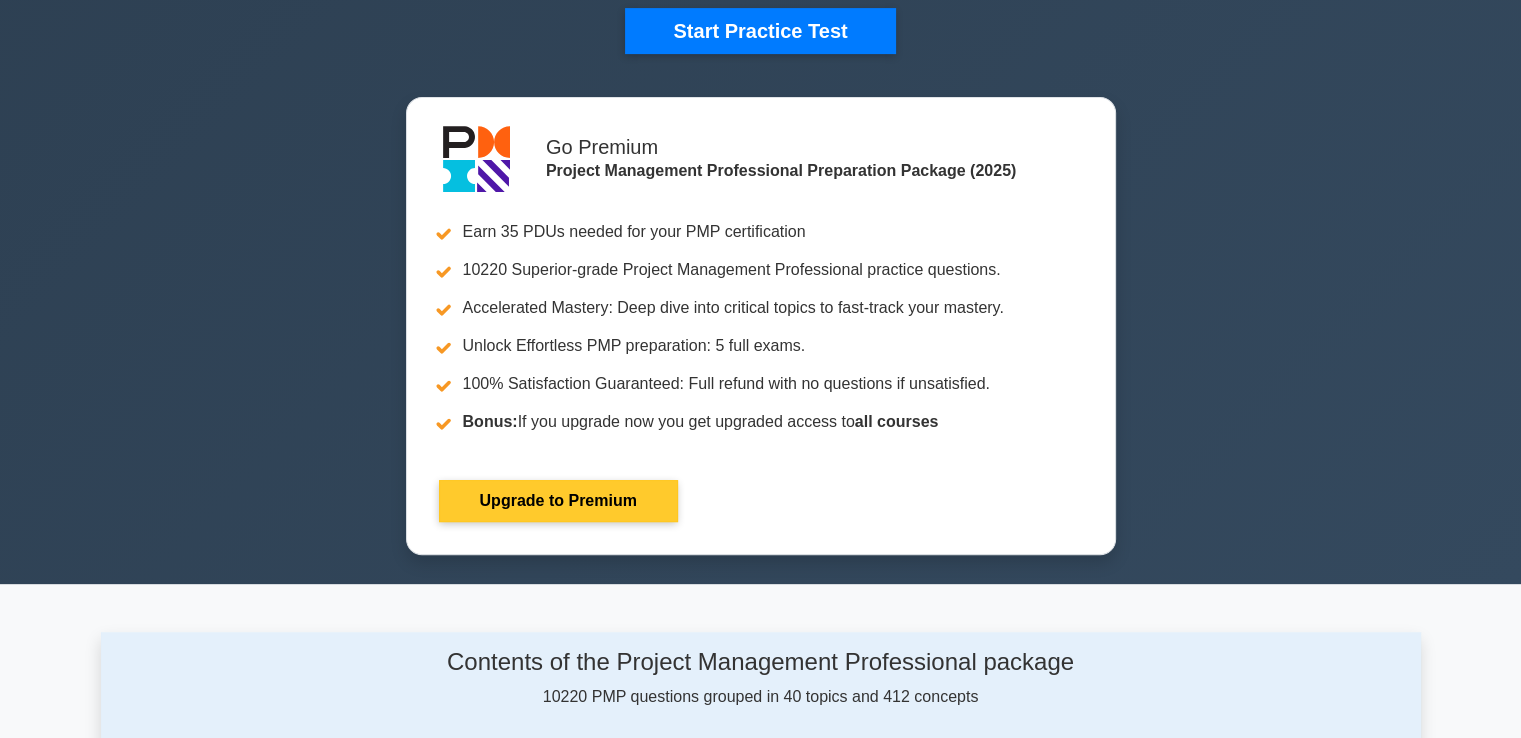 scroll, scrollTop: 0, scrollLeft: 0, axis: both 